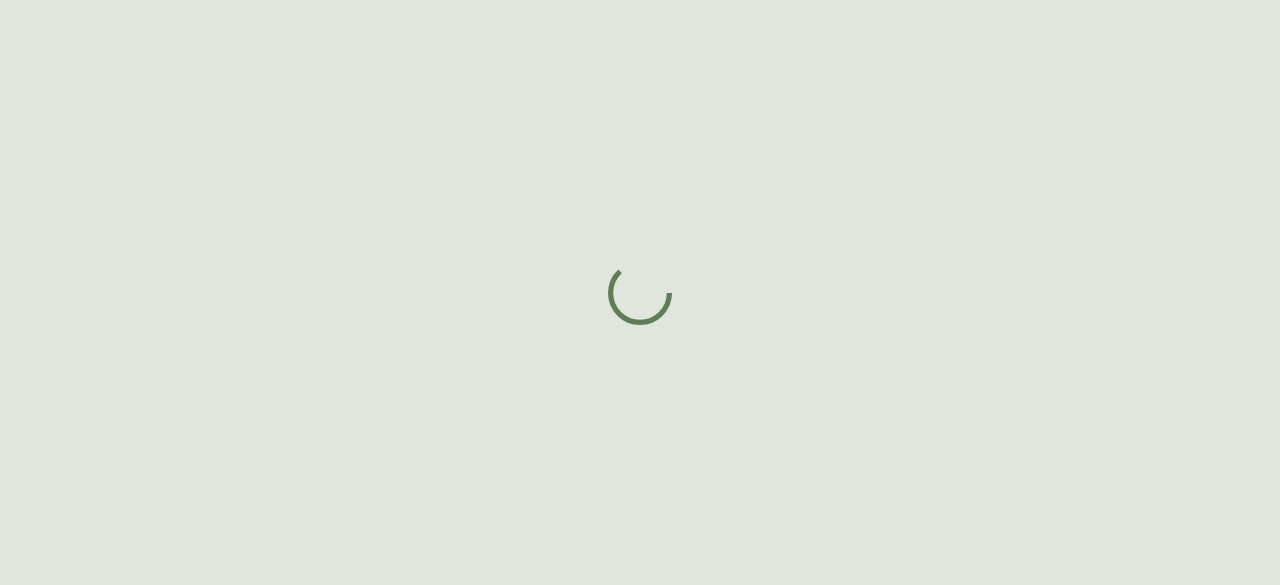 scroll, scrollTop: 0, scrollLeft: 0, axis: both 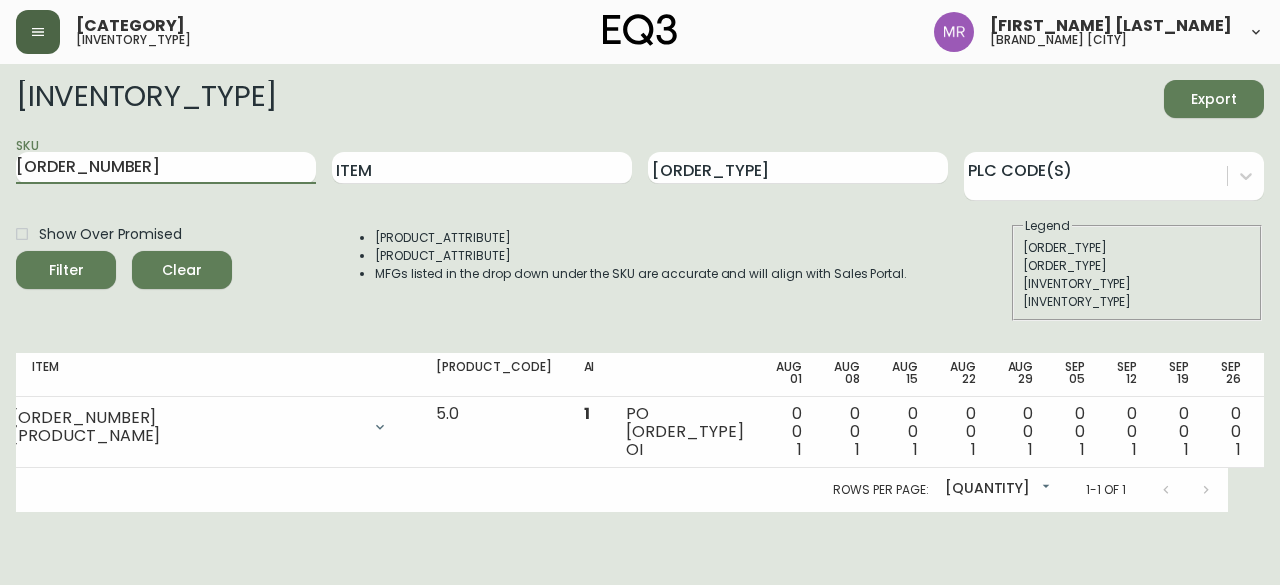 click 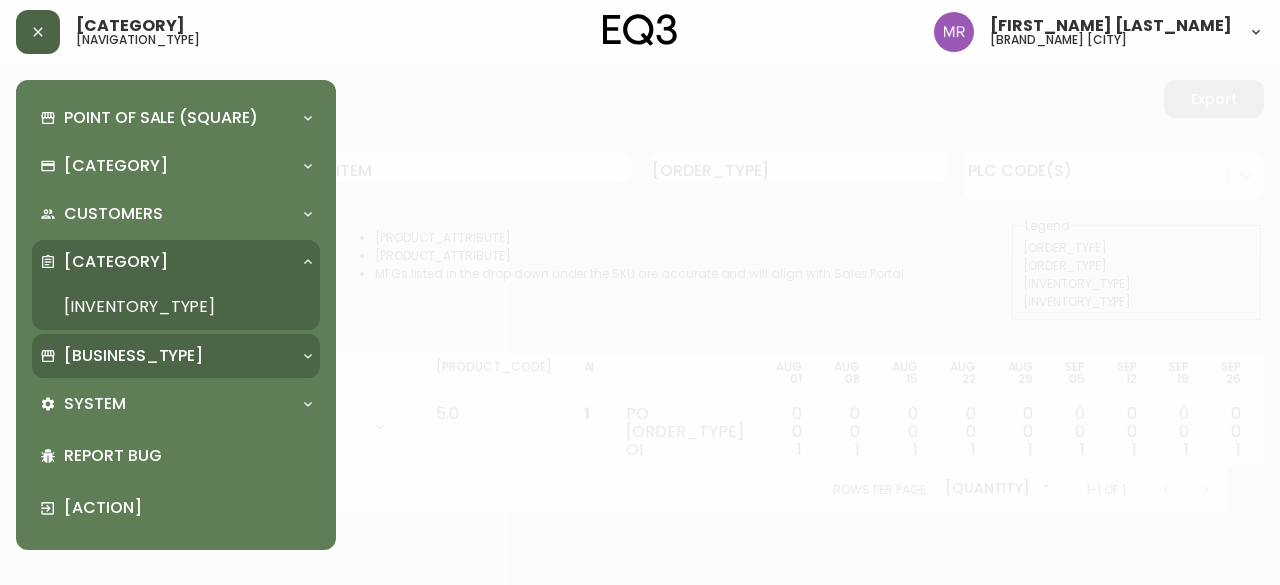 click on "[BUSINESS_TYPE]" at bounding box center [133, 356] 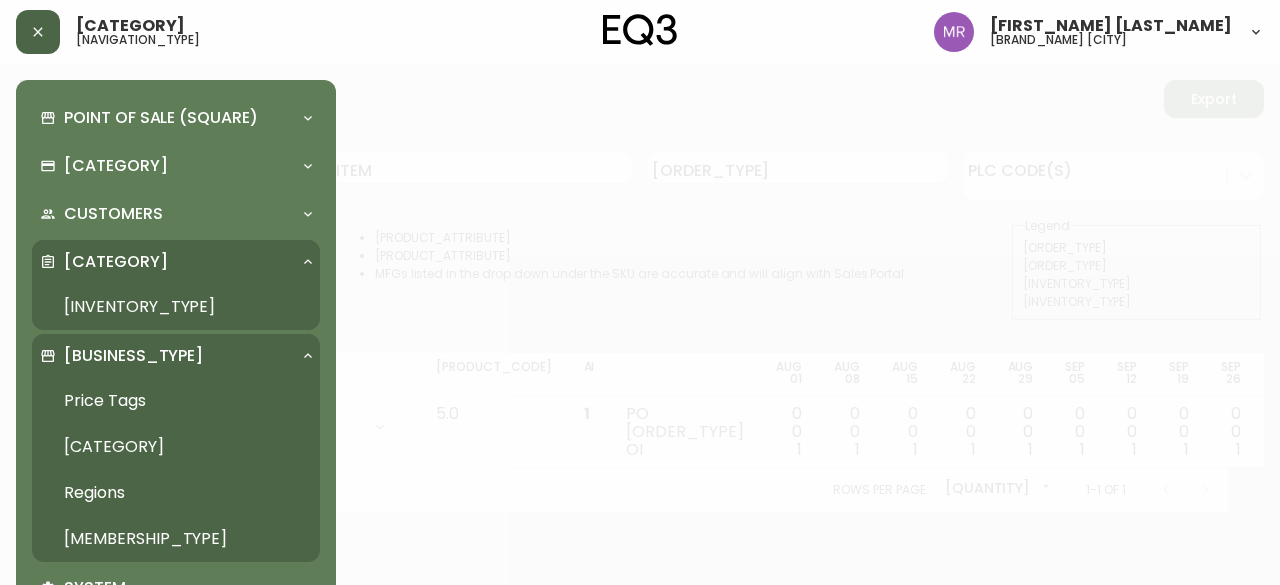 click on "[MEMBERSHIP_TYPE]" at bounding box center [176, 539] 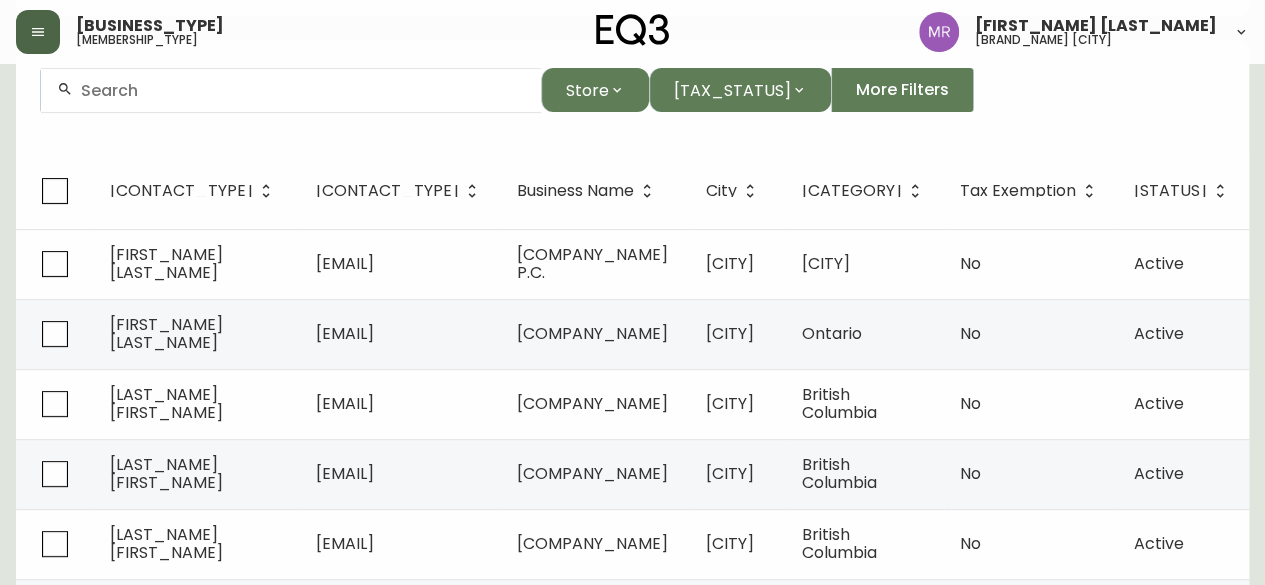scroll, scrollTop: 200, scrollLeft: 0, axis: vertical 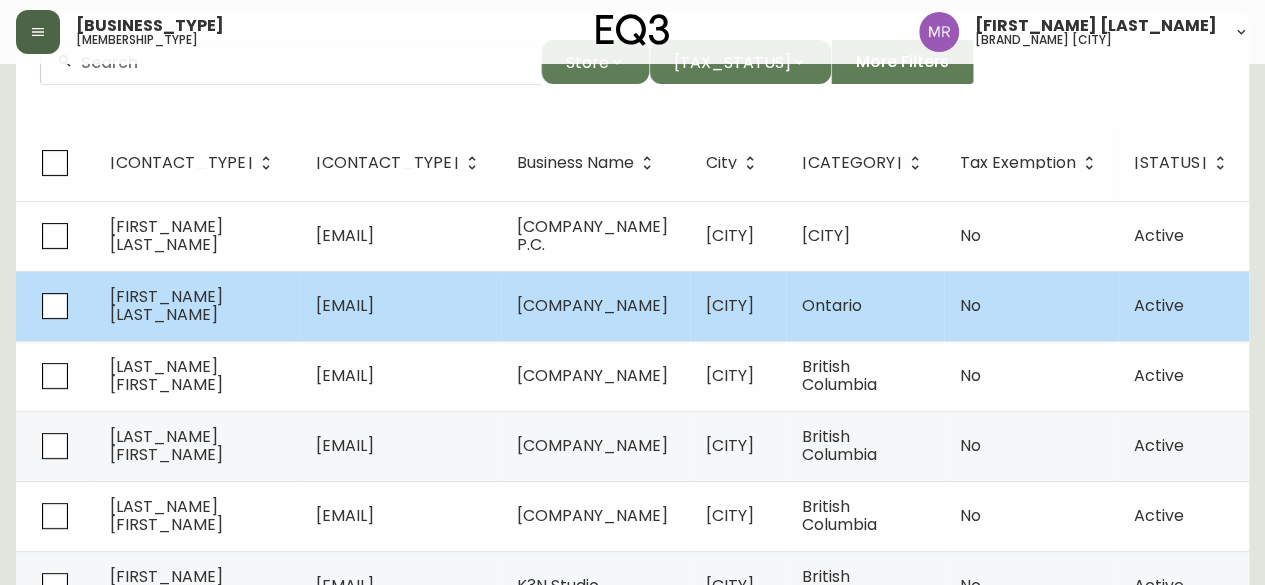 click on "[EMAIL]" at bounding box center [400, 306] 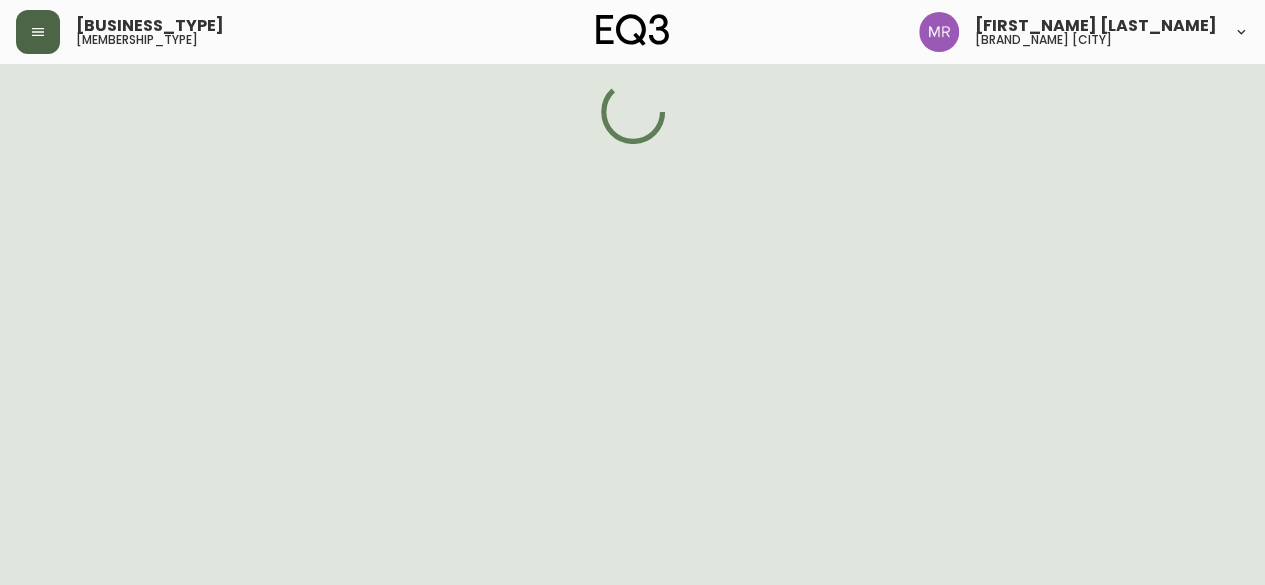 scroll, scrollTop: 0, scrollLeft: 0, axis: both 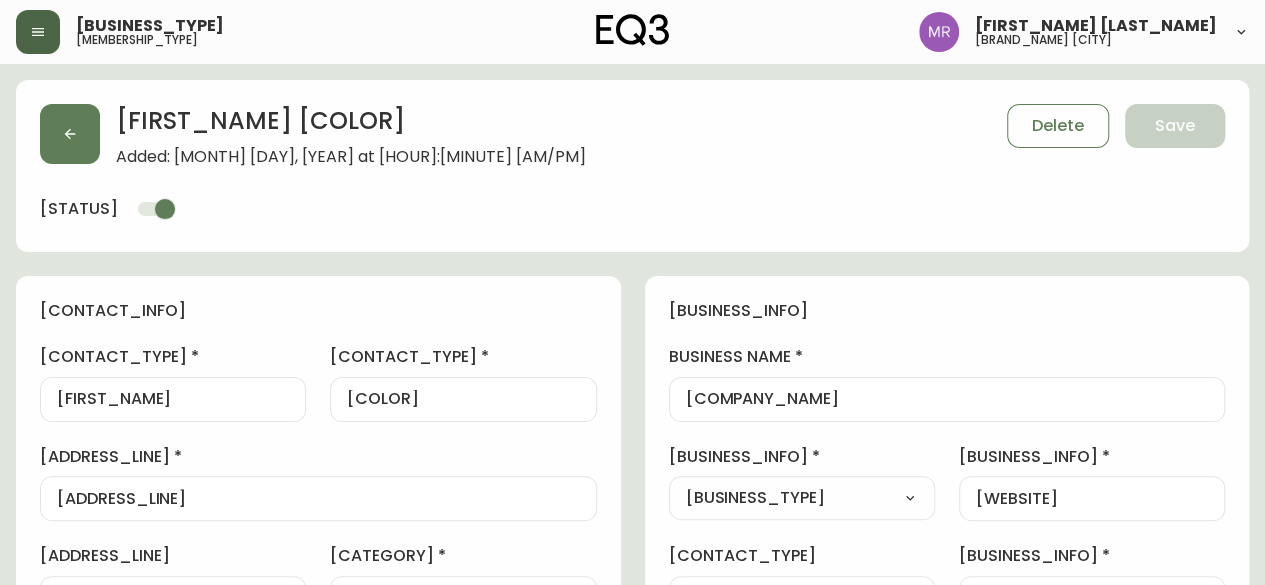 type on "[BRAND_NAME] [CITY]" 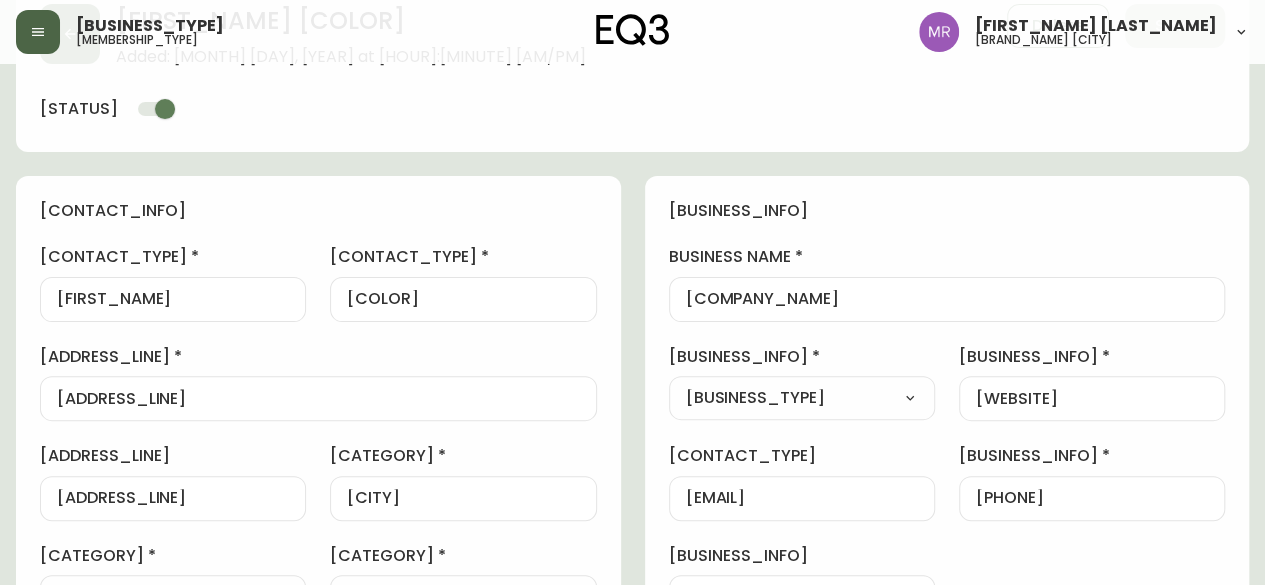 scroll, scrollTop: 200, scrollLeft: 0, axis: vertical 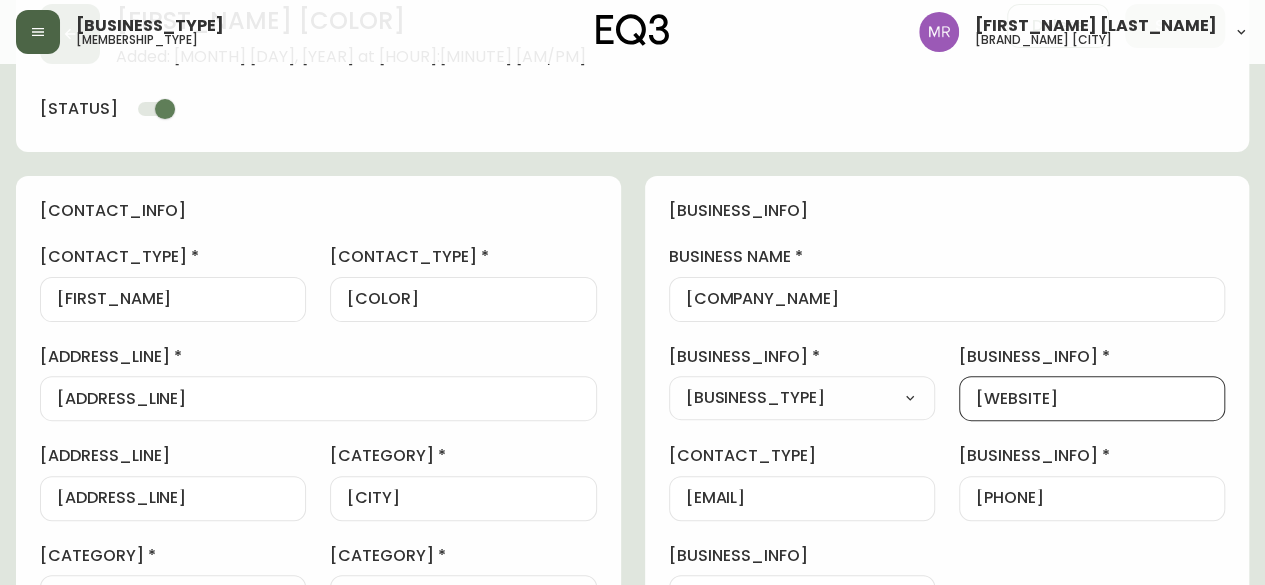 drag, startPoint x: 1134, startPoint y: 398, endPoint x: 885, endPoint y: 402, distance: 249.03212 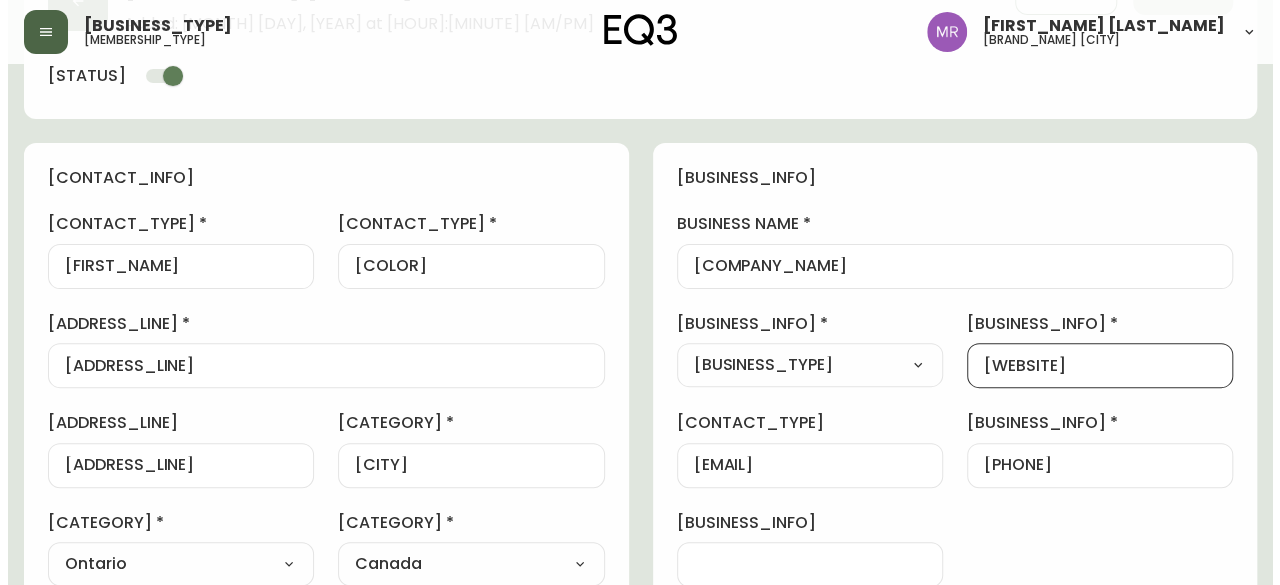 scroll, scrollTop: 0, scrollLeft: 0, axis: both 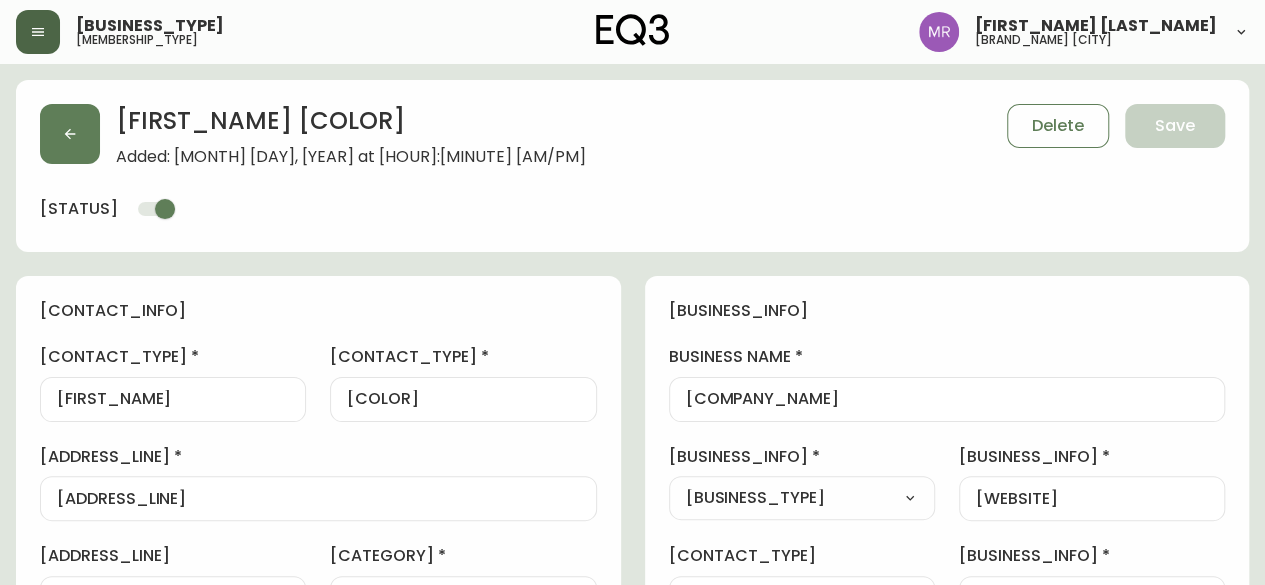 click at bounding box center (38, 32) 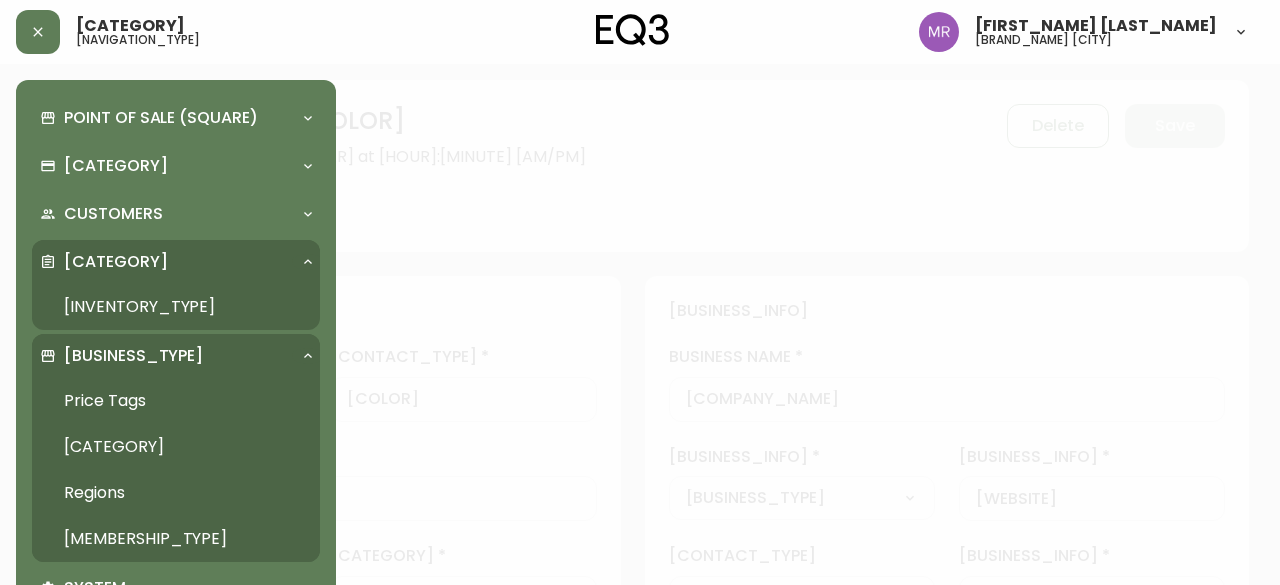 click on "[INVENTORY_TYPE]" at bounding box center (176, 307) 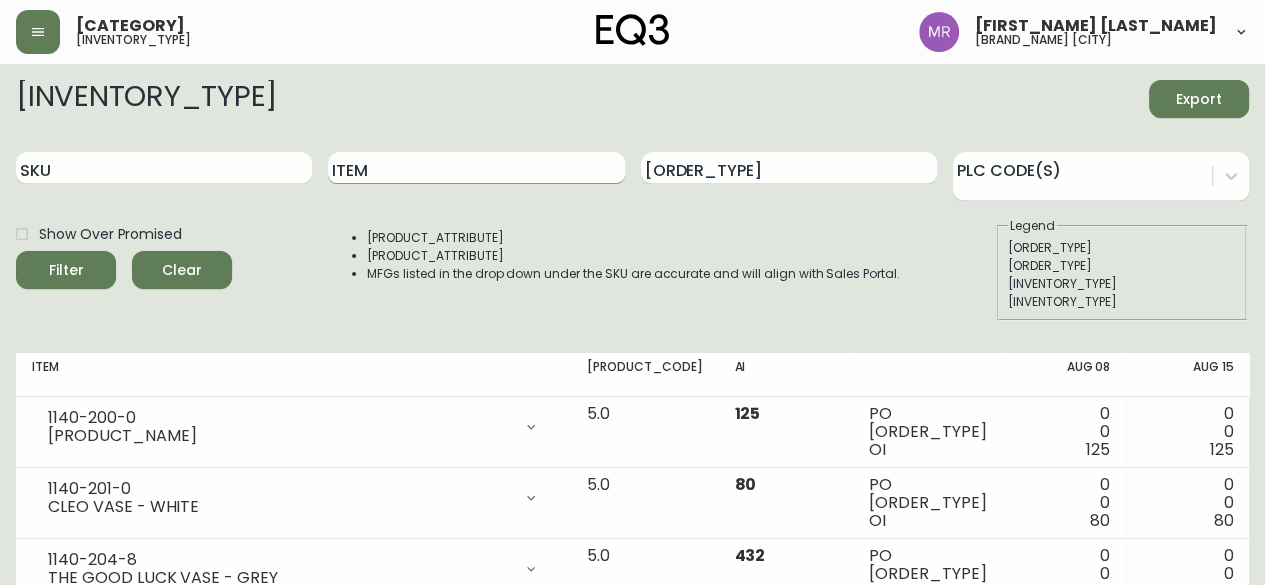 click on "Item" at bounding box center (476, 168) 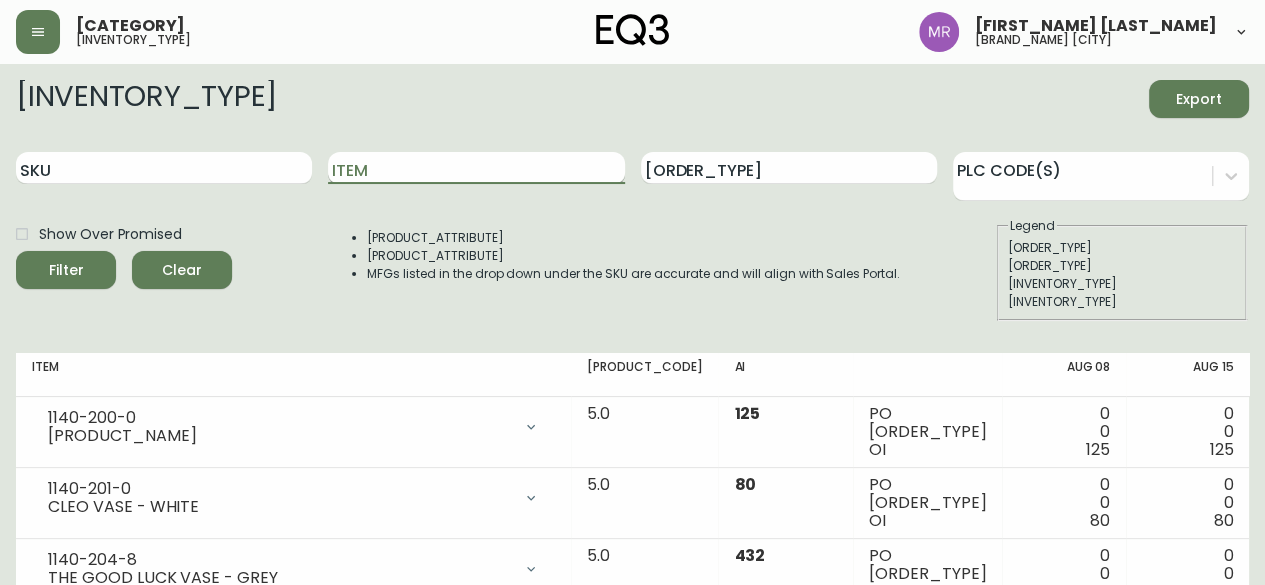 paste on "[PRODUCT_NAME]" 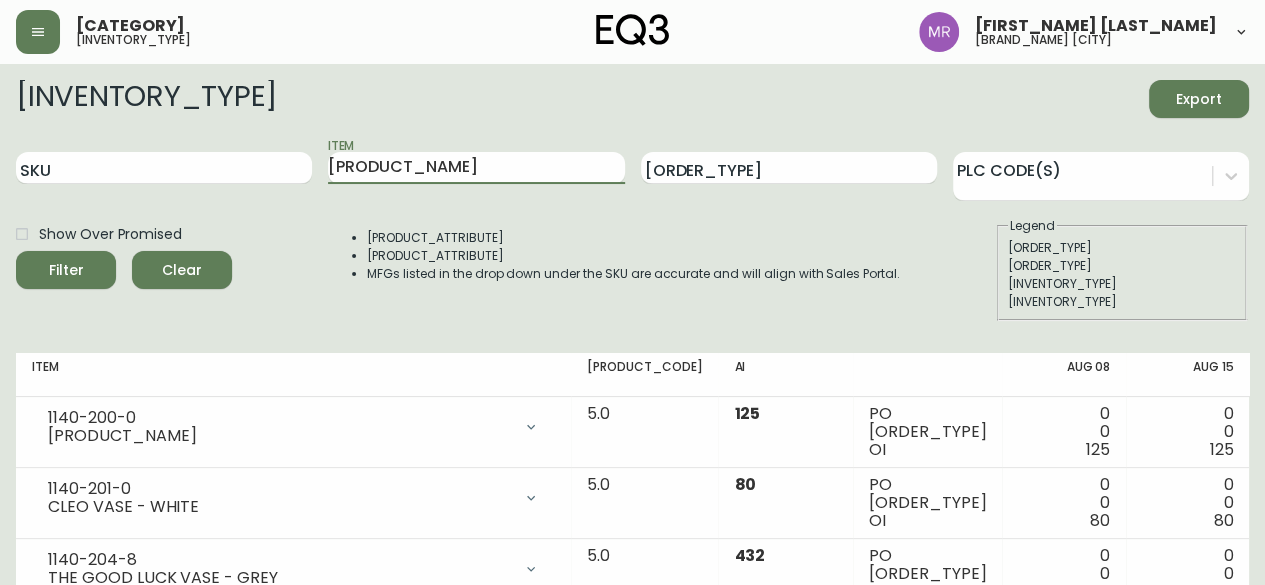 click on "Filter" at bounding box center [66, 270] 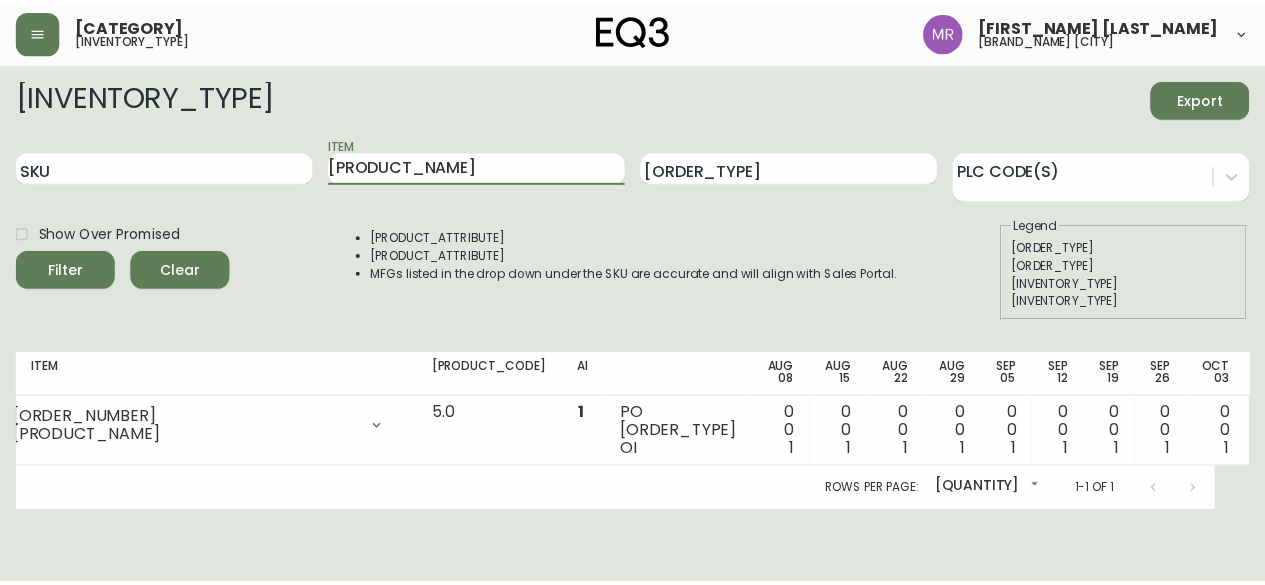 scroll, scrollTop: 0, scrollLeft: 0, axis: both 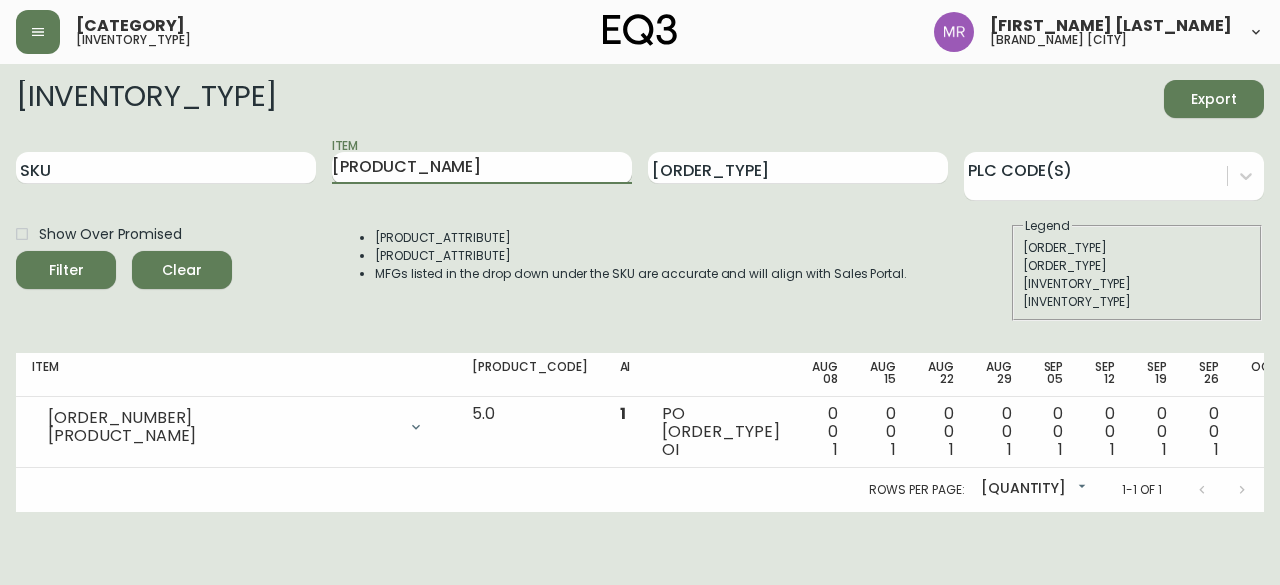 drag, startPoint x: 610, startPoint y: 163, endPoint x: 510, endPoint y: 173, distance: 100.49876 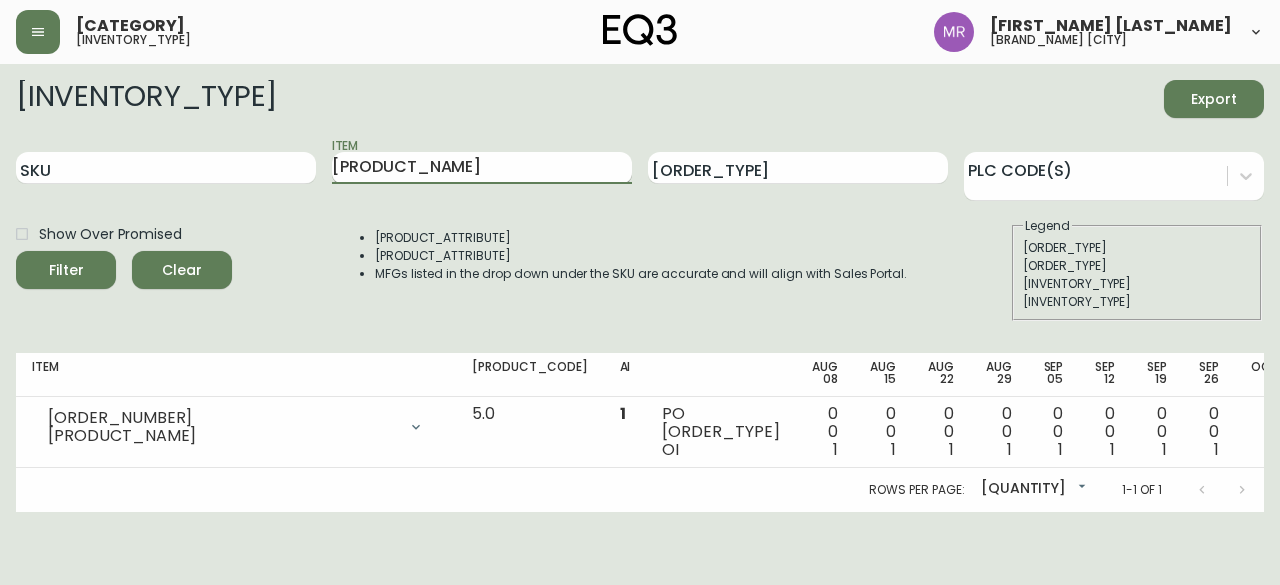 click on "[PRODUCT_NAME]" at bounding box center (482, 168) 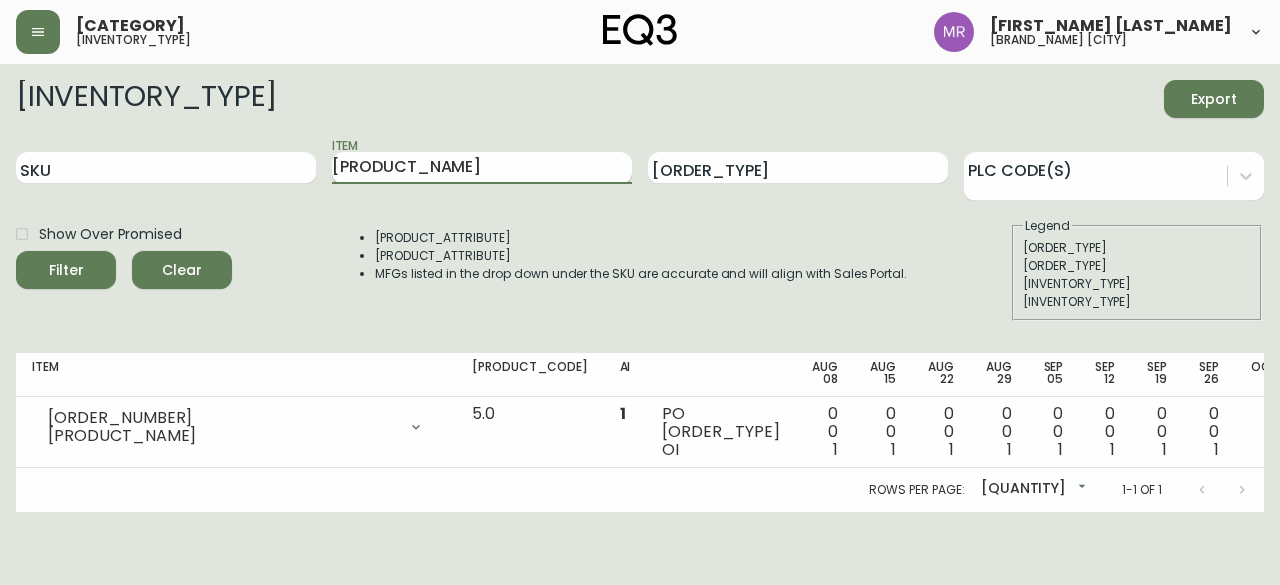 click on "Filter" at bounding box center [66, 270] 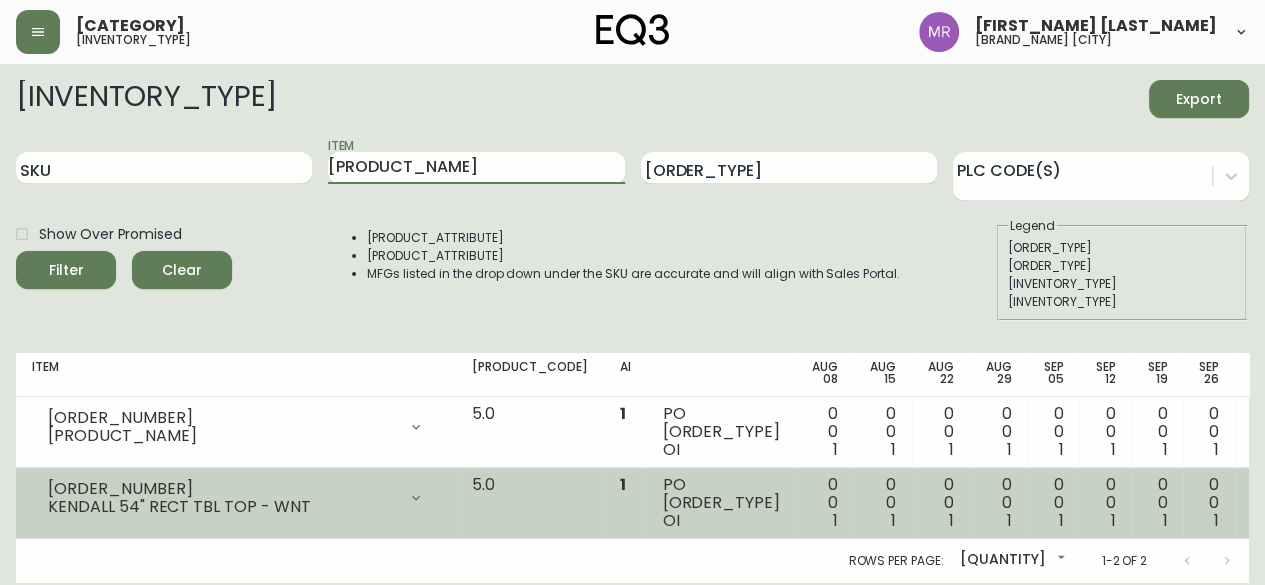 scroll, scrollTop: 0, scrollLeft: 0, axis: both 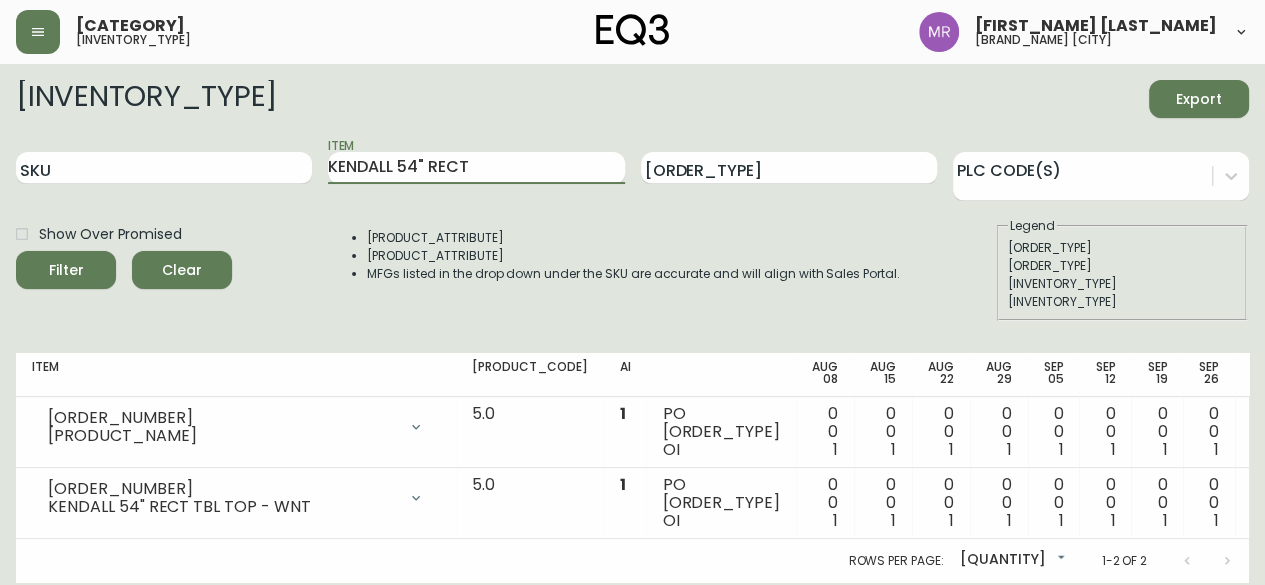 click on "Filter" at bounding box center [66, 270] 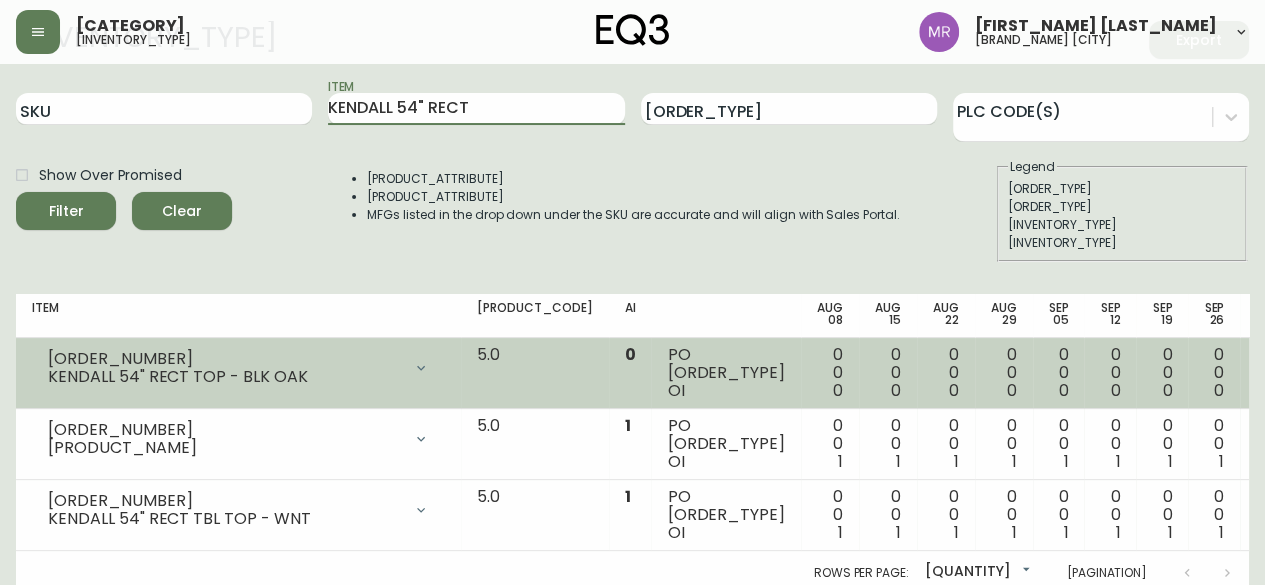 scroll, scrollTop: 89, scrollLeft: 0, axis: vertical 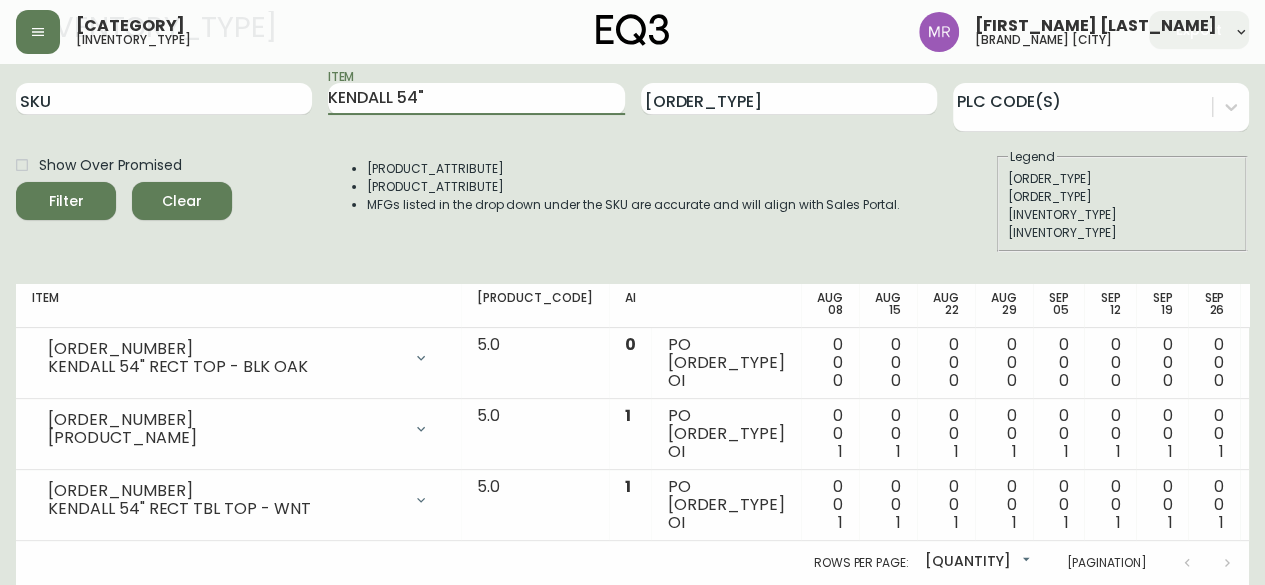 type on "KENDALL 54"" 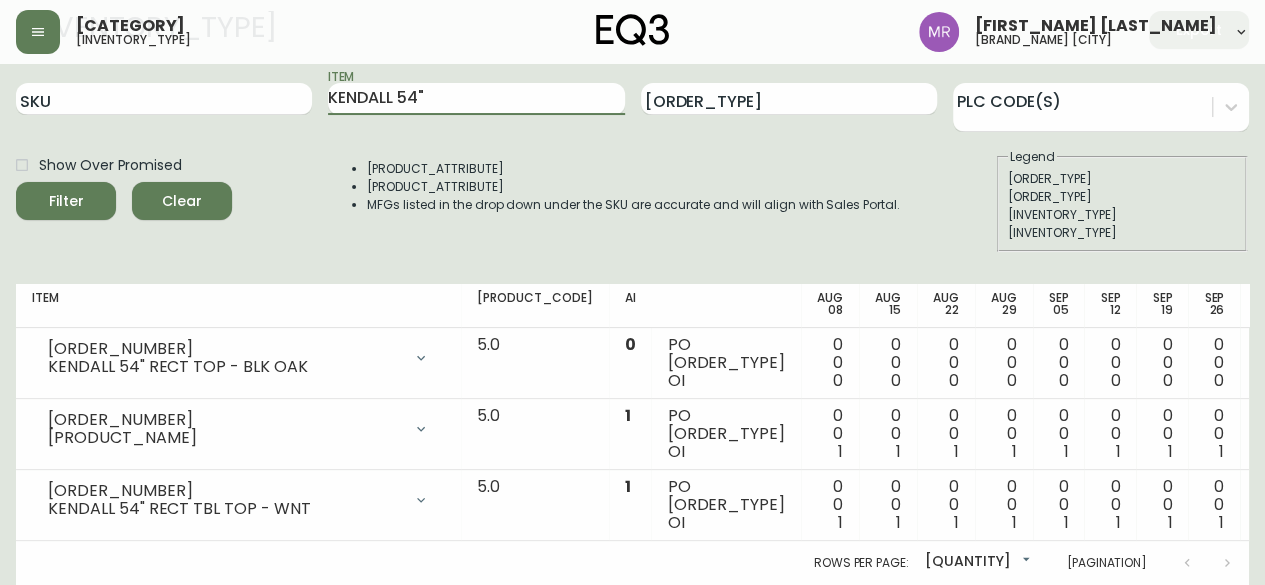click on "Filter" at bounding box center [66, 201] 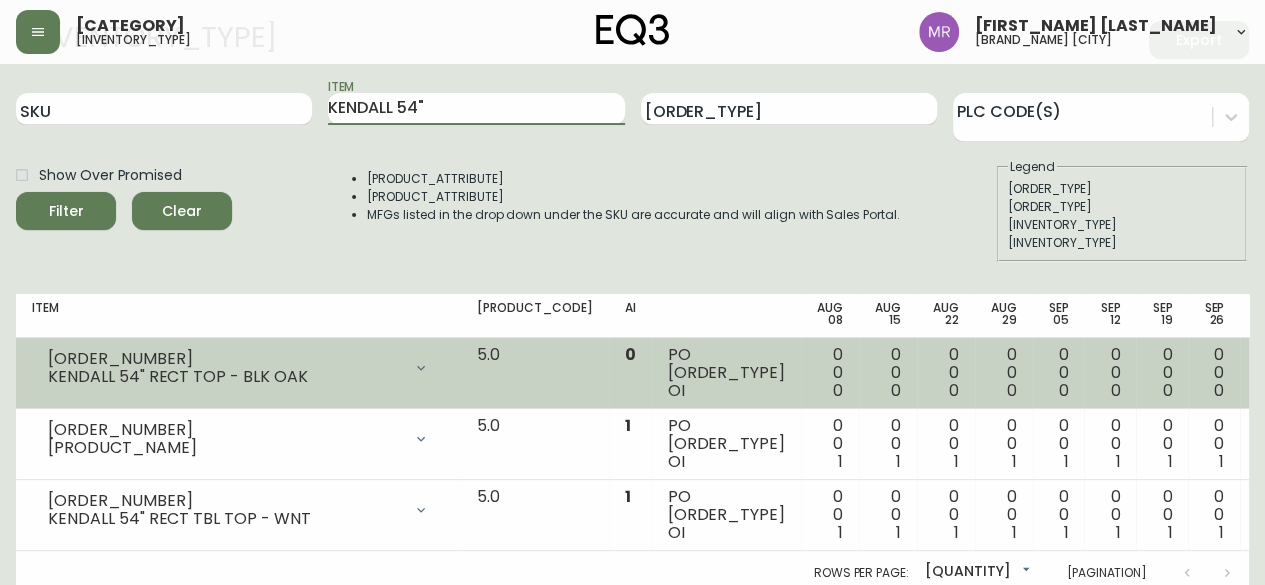 scroll, scrollTop: 89, scrollLeft: 0, axis: vertical 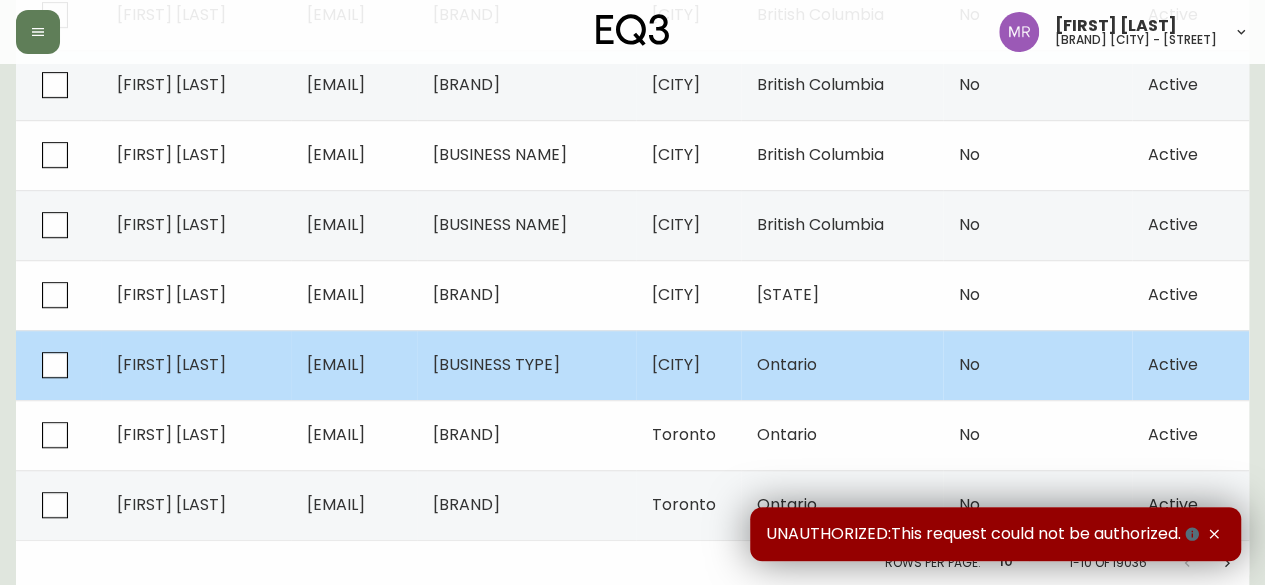 click on "[FIRST] [LAST]" at bounding box center [196, 365] 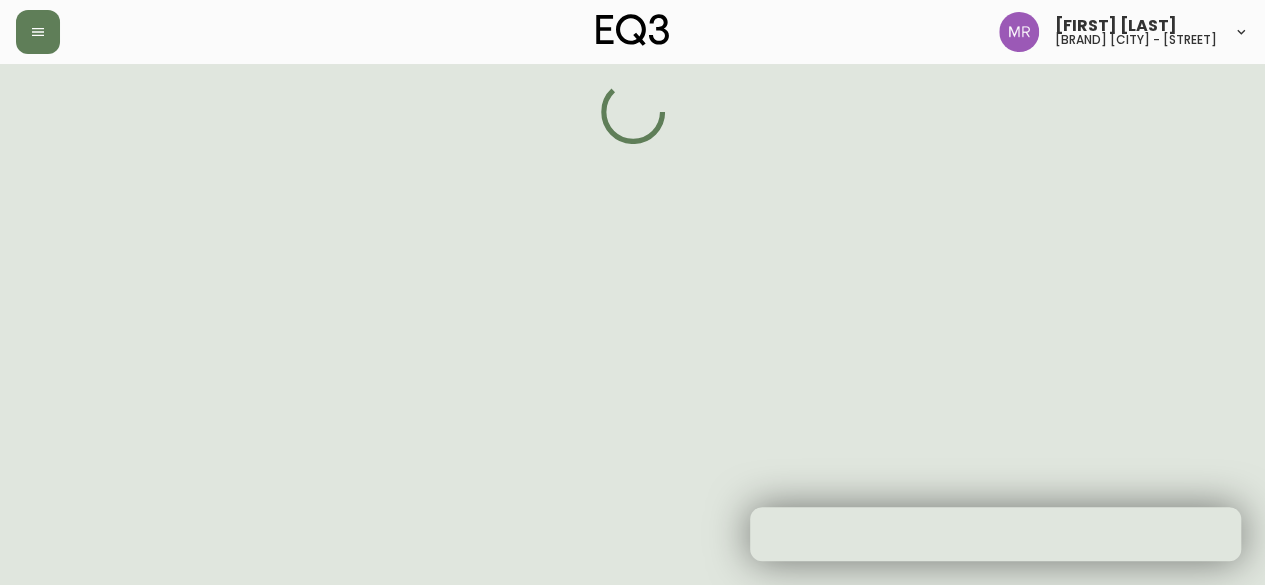 scroll, scrollTop: 0, scrollLeft: 0, axis: both 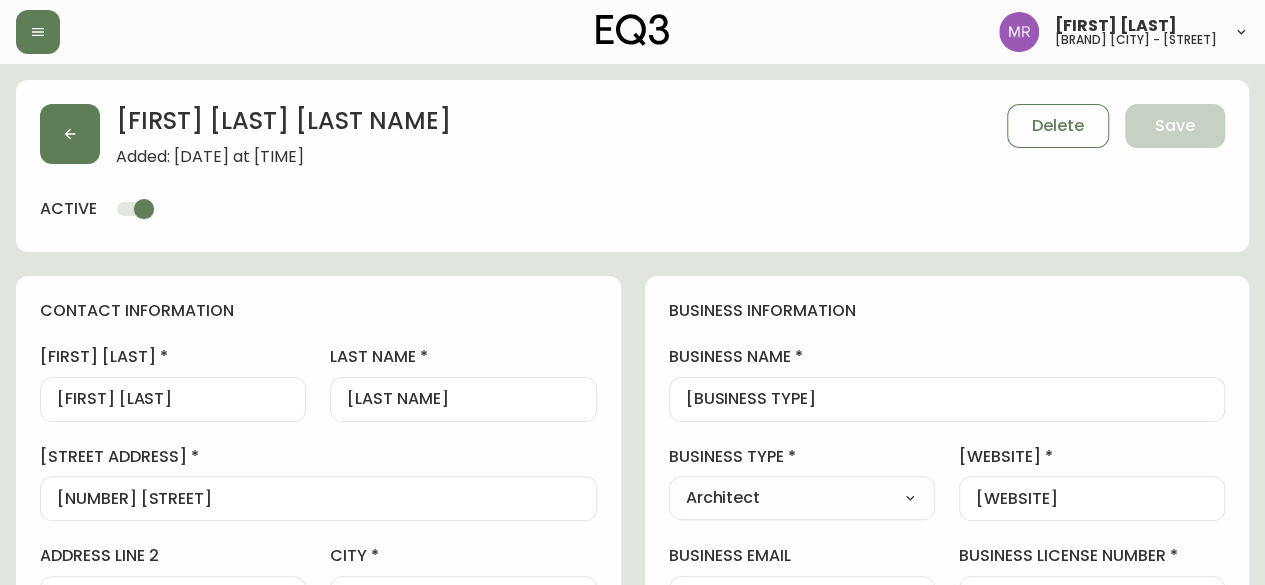 type on "[BRAND] [CITY] - [STREET]" 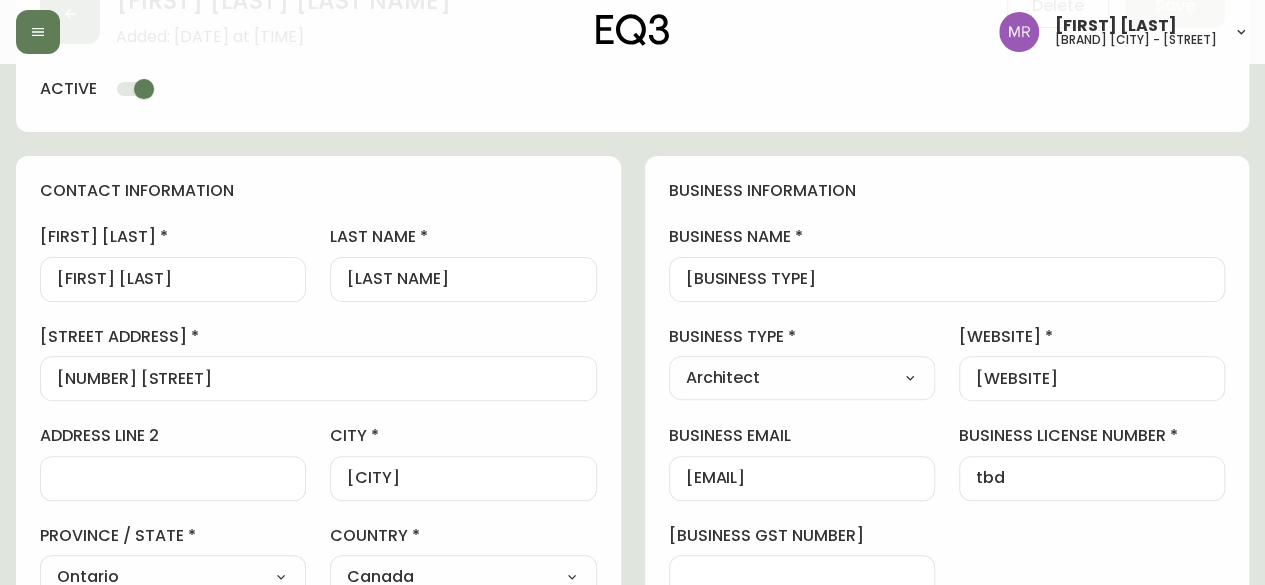 scroll, scrollTop: 0, scrollLeft: 0, axis: both 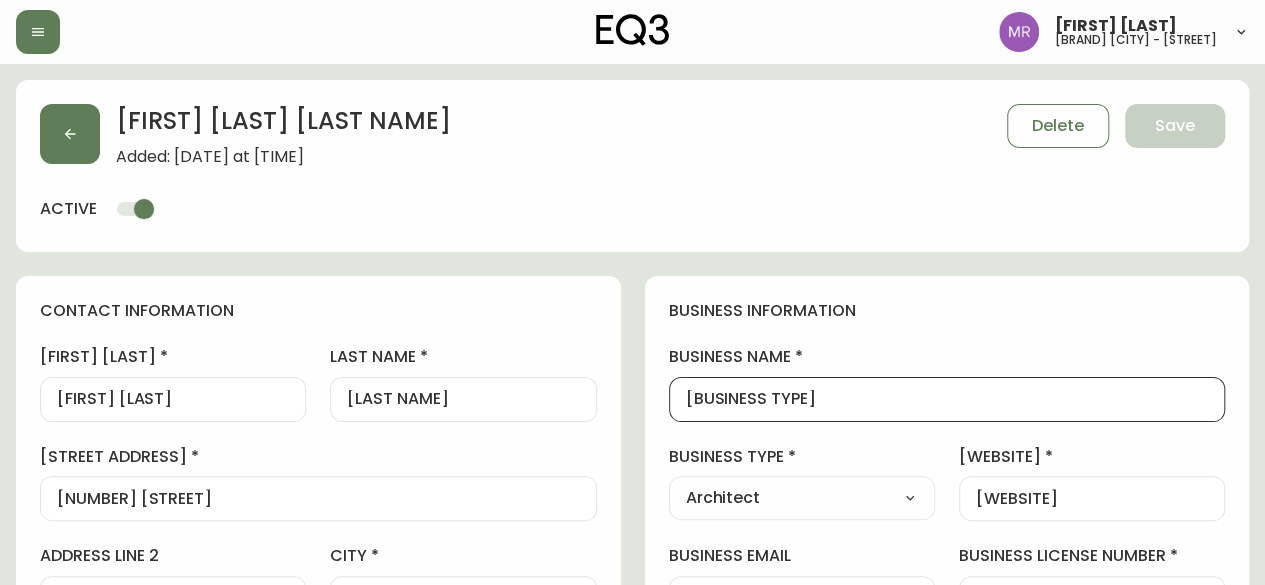 drag, startPoint x: 836, startPoint y: 399, endPoint x: 606, endPoint y: 392, distance: 230.10649 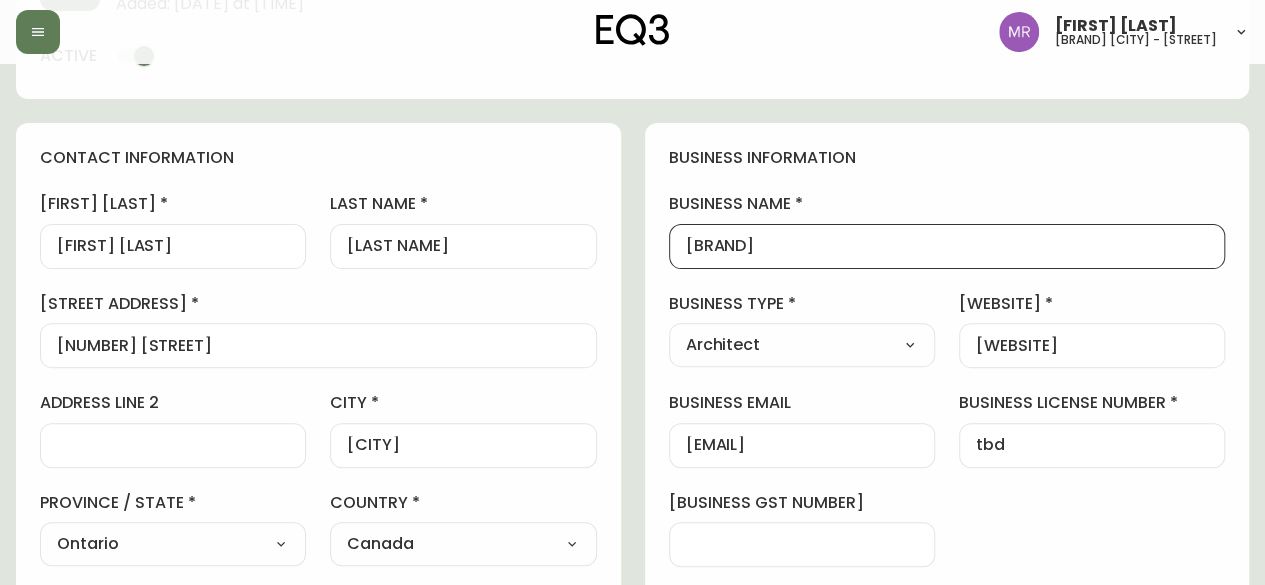 scroll, scrollTop: 300, scrollLeft: 0, axis: vertical 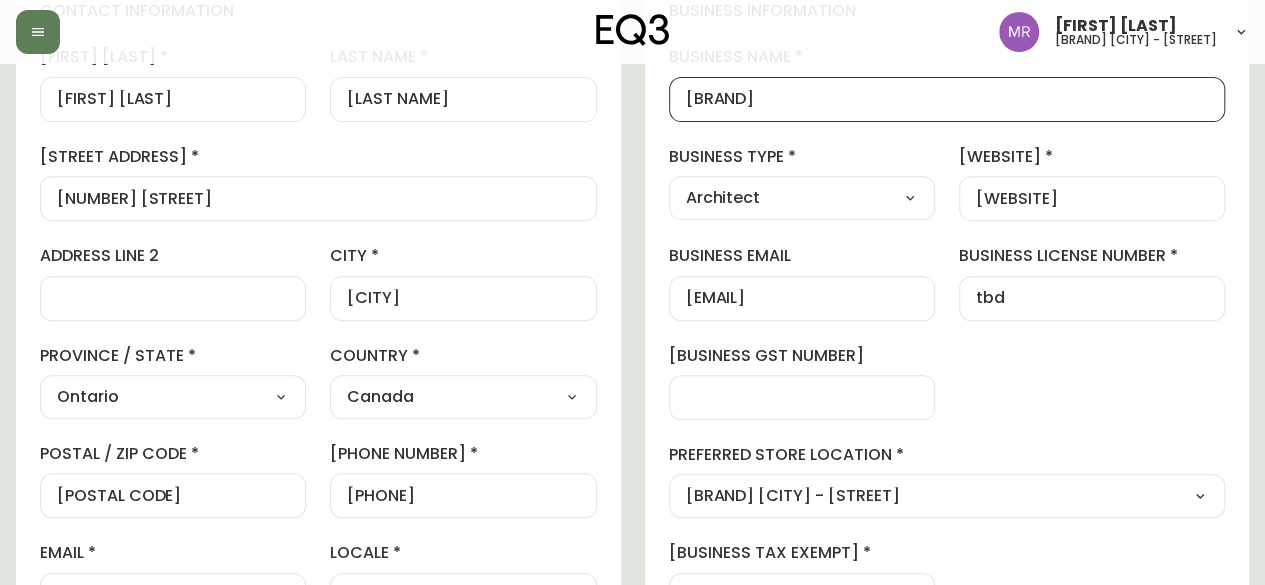type on "NA Design & Construction" 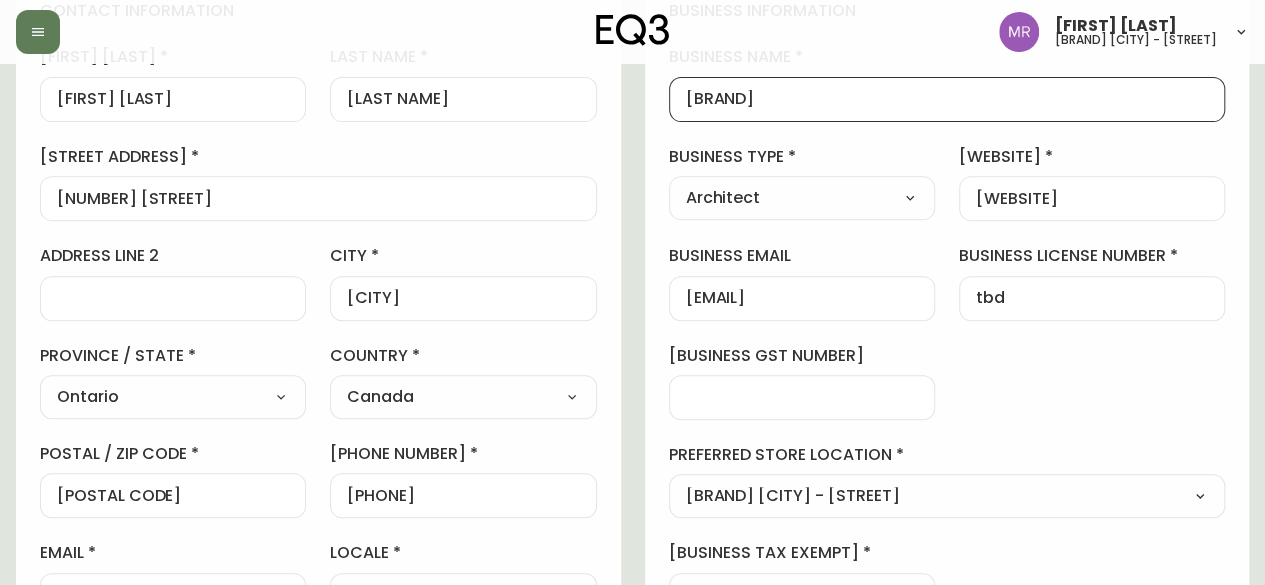click at bounding box center (802, 397) 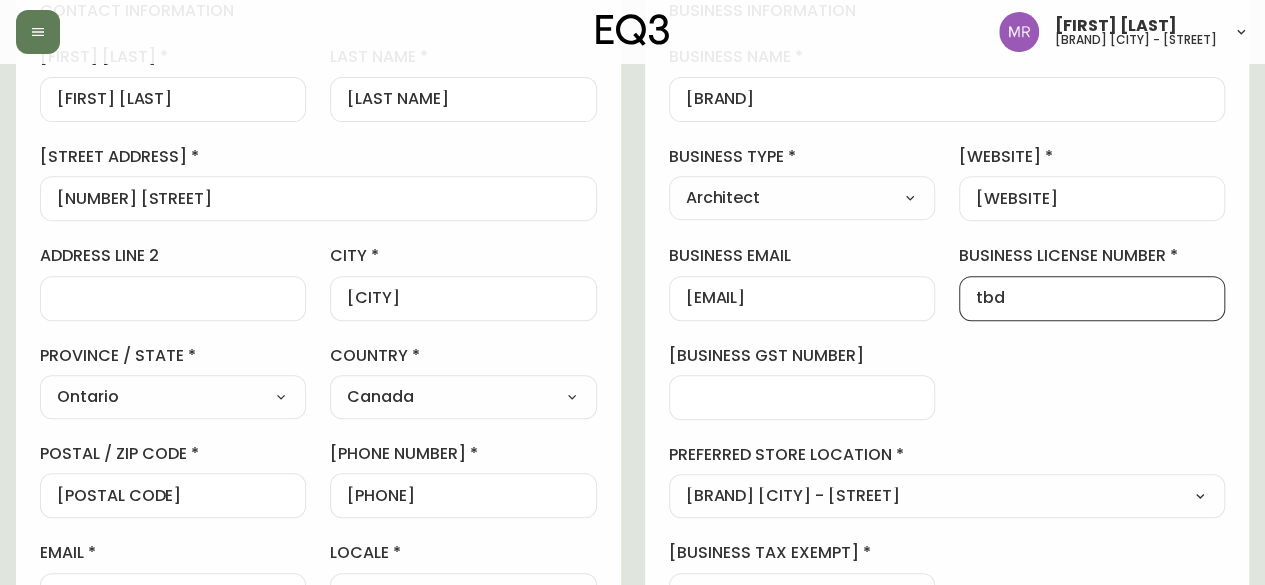 drag, startPoint x: 1072, startPoint y: 286, endPoint x: 897, endPoint y: 285, distance: 175.00285 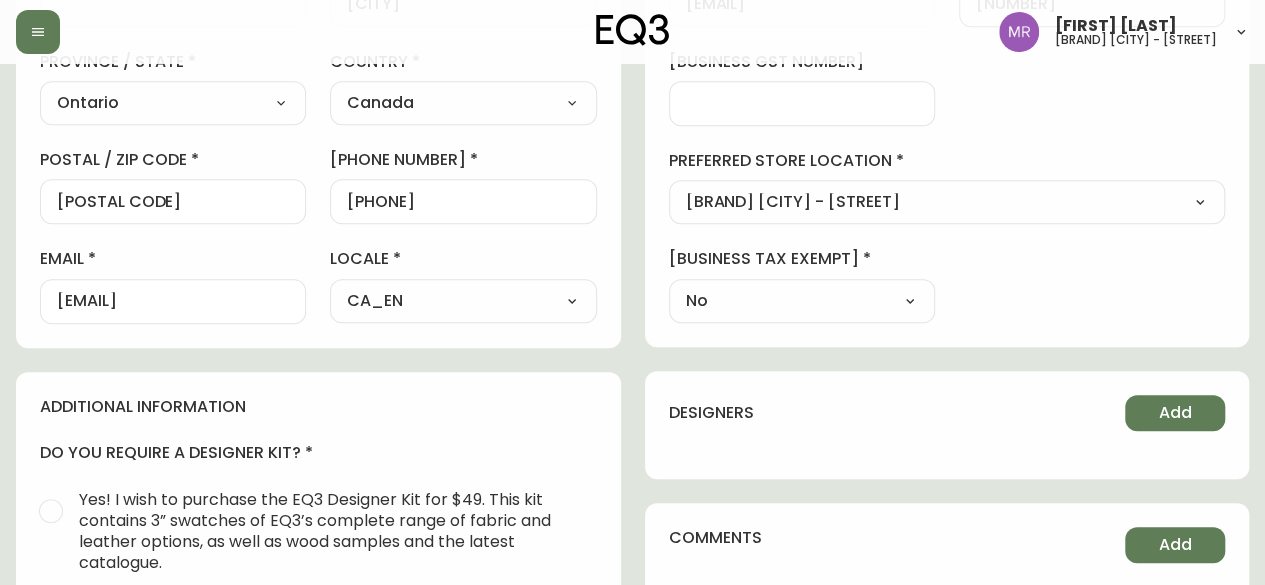 scroll, scrollTop: 700, scrollLeft: 0, axis: vertical 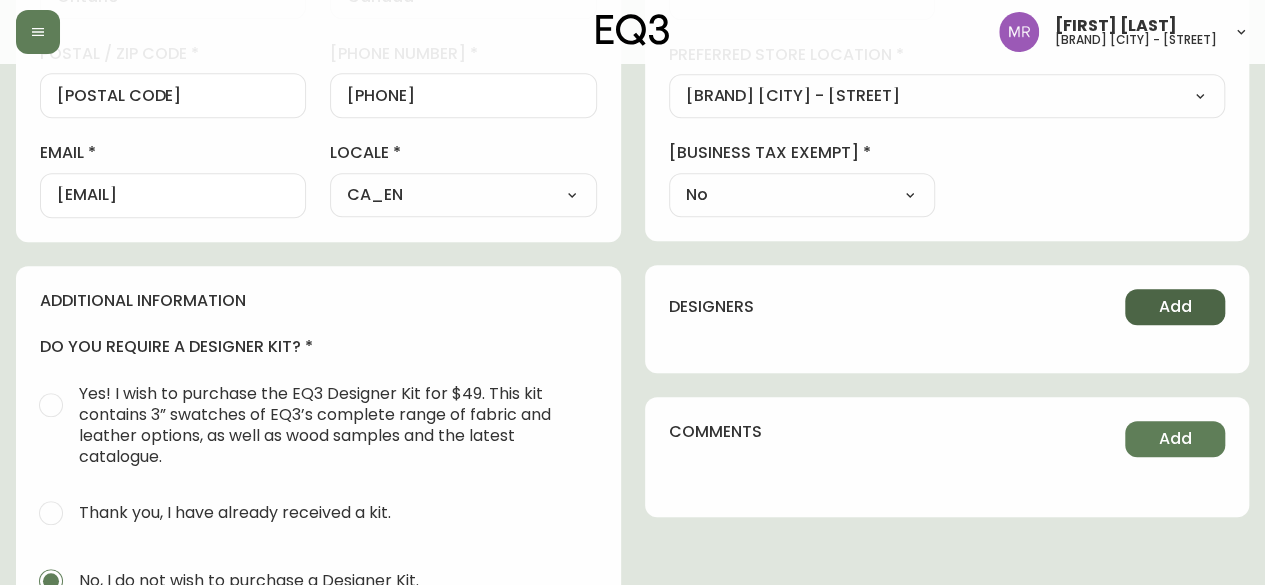 type on "1001115709" 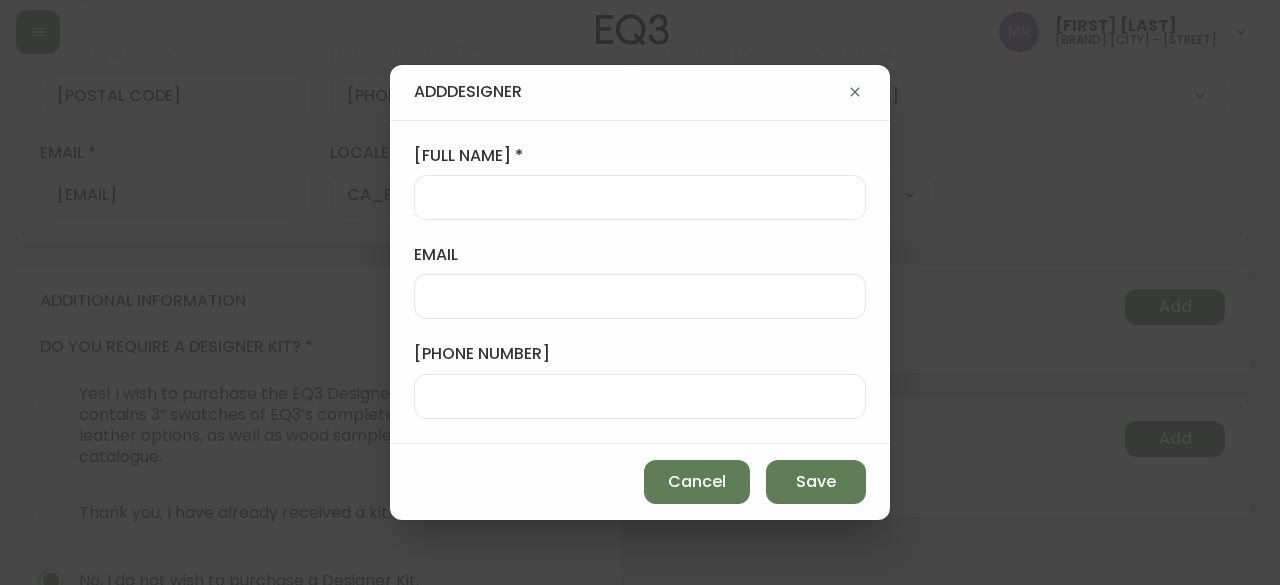 click on "full name" at bounding box center [640, 197] 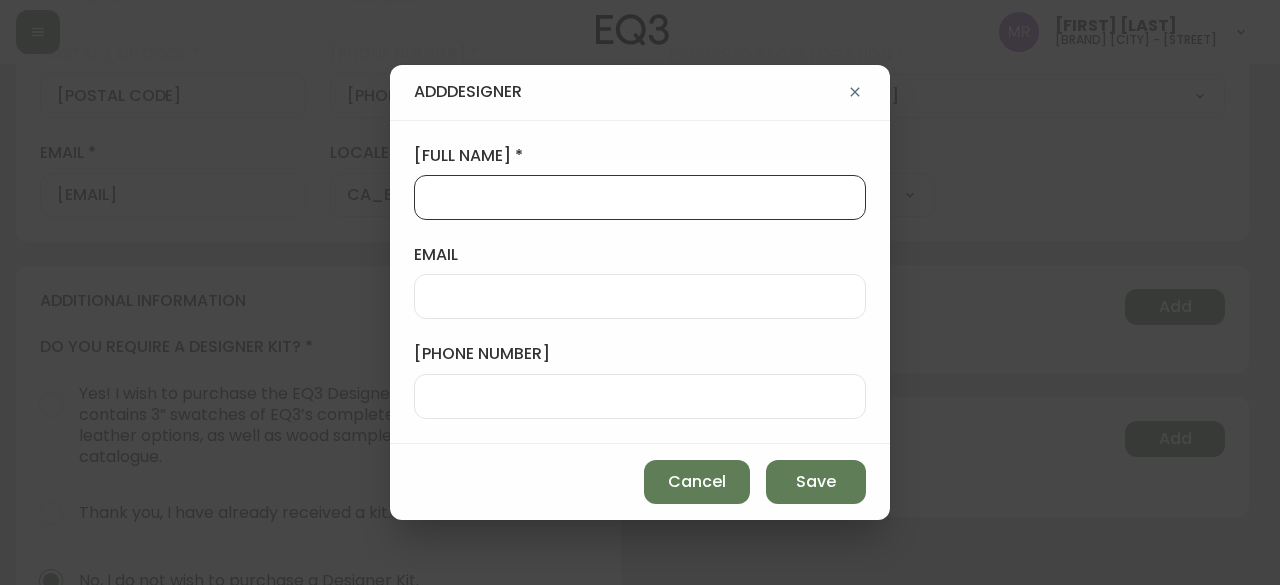 paste on "Aidin Naimi" 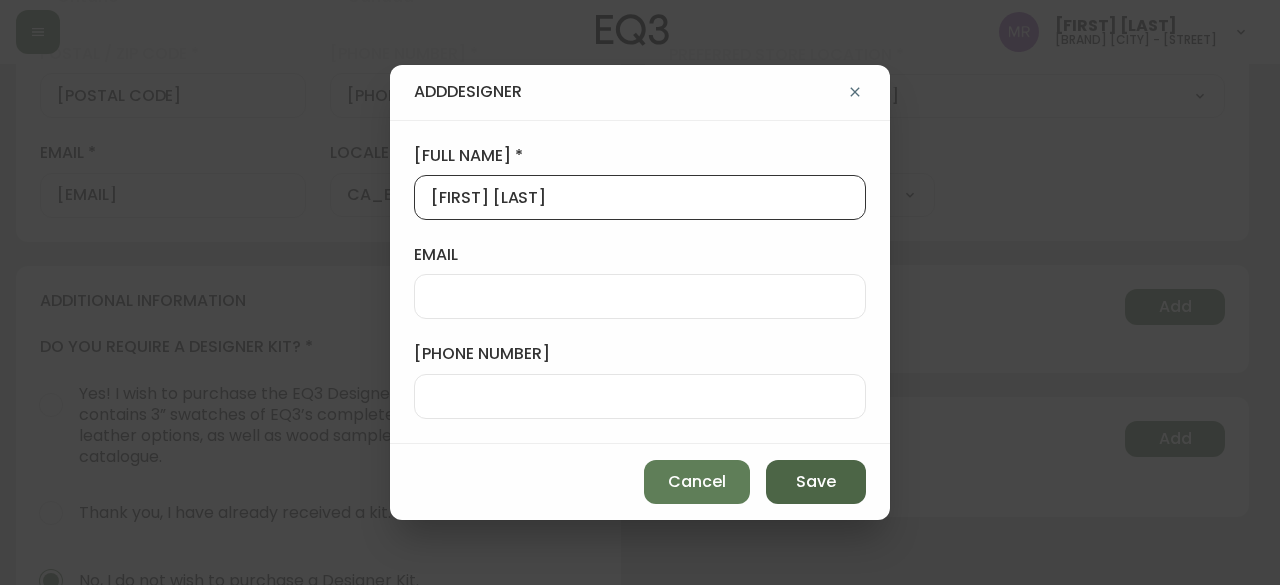 type on "Aidin Naimi" 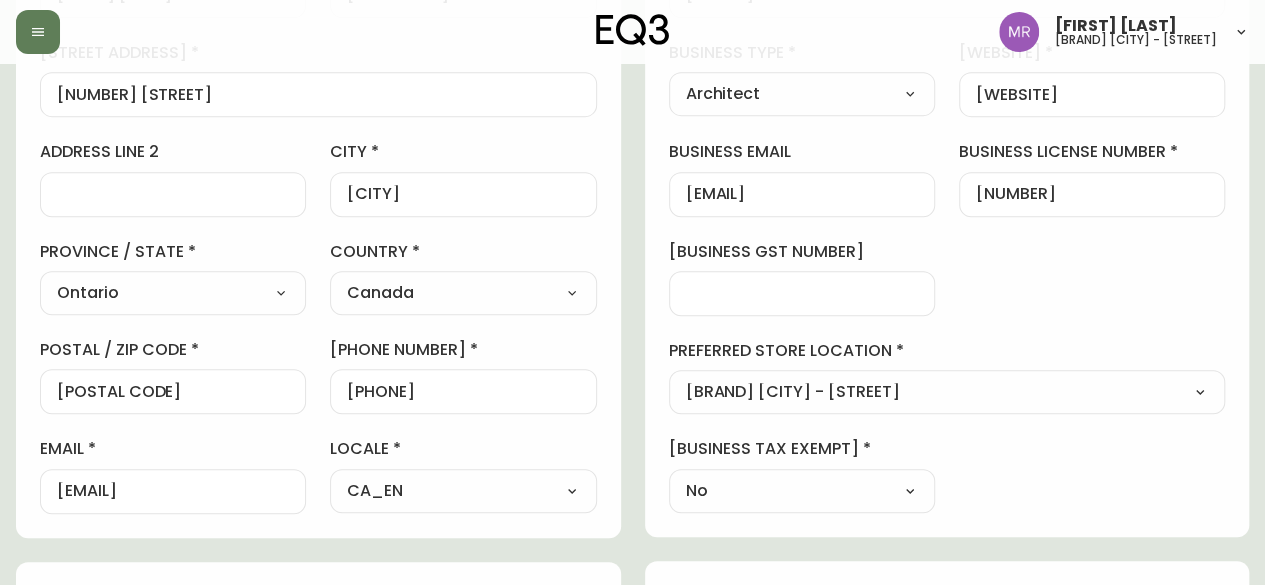 scroll, scrollTop: 0, scrollLeft: 0, axis: both 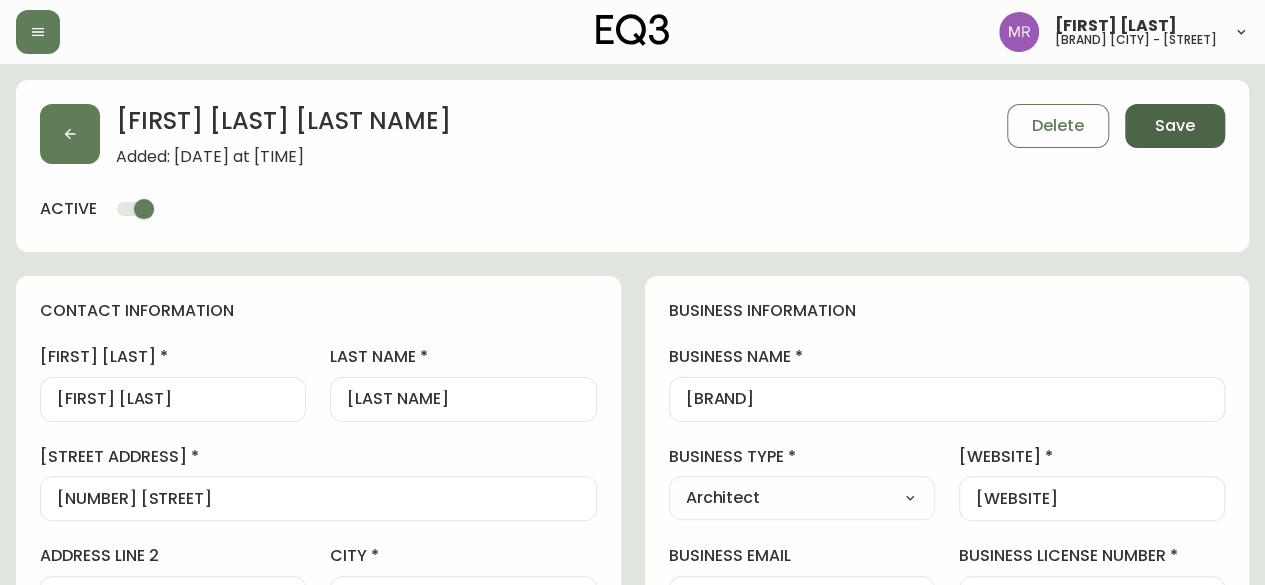 click on "Save" at bounding box center [1175, 126] 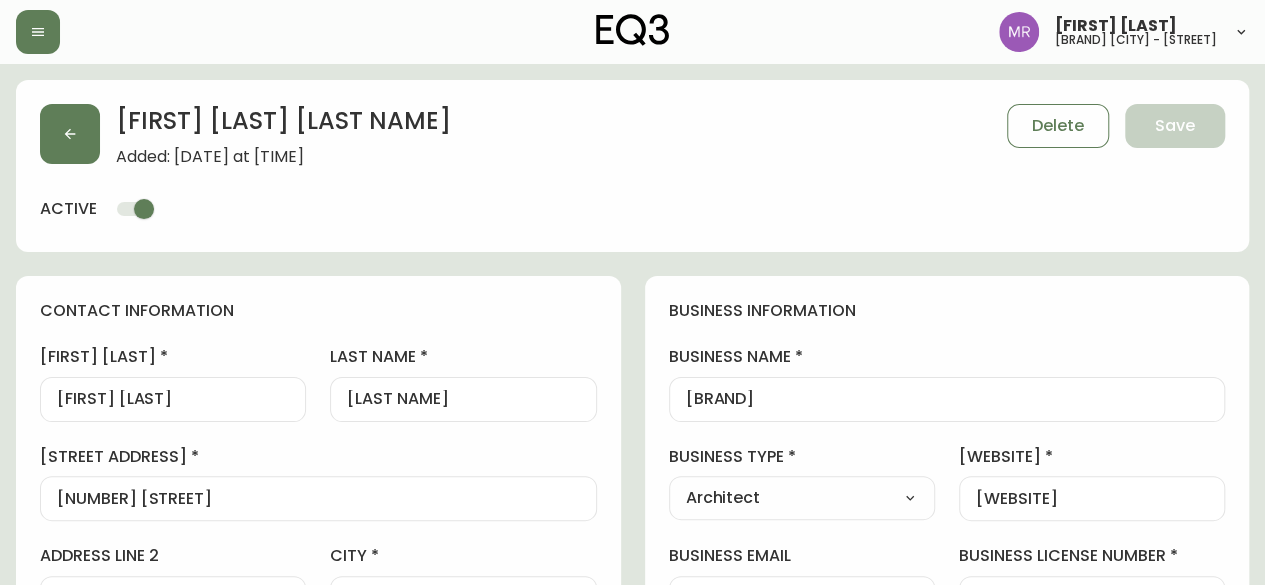 click on "Dinara   Shakiba Added: July 31, 2025 at 5:48 pm Delete Save" at bounding box center (632, 135) 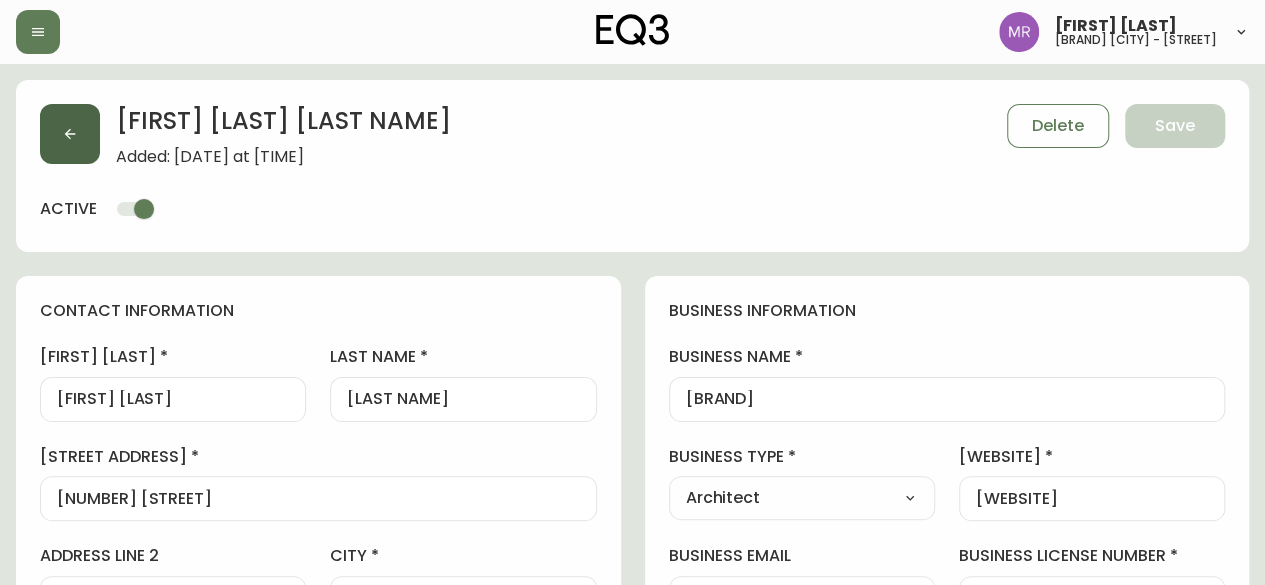 click 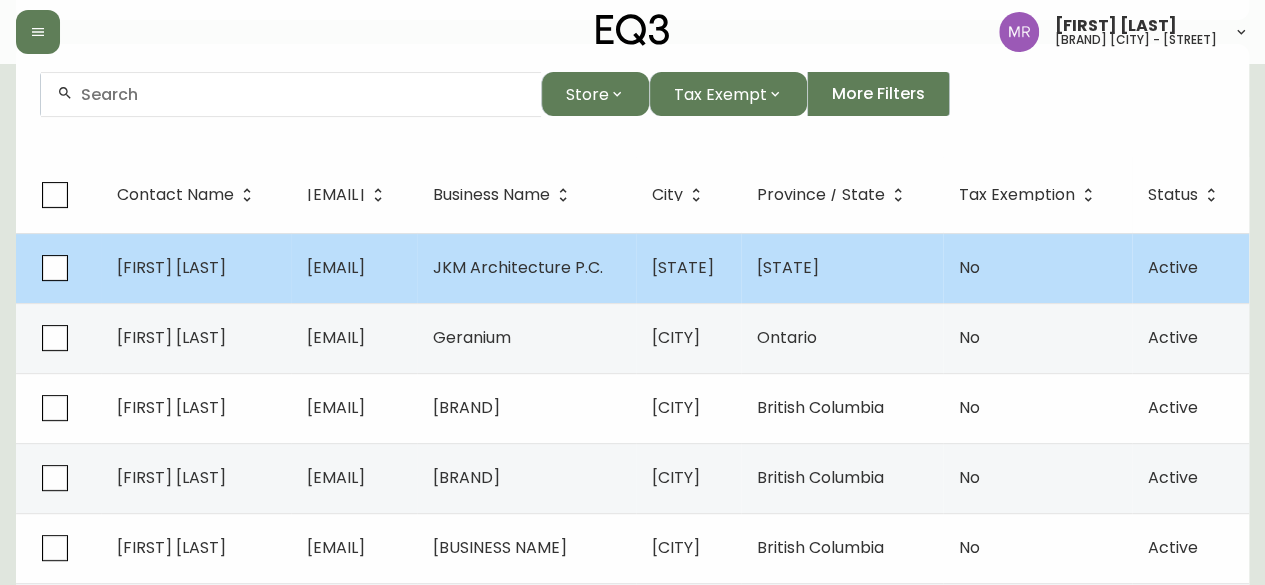 scroll, scrollTop: 200, scrollLeft: 0, axis: vertical 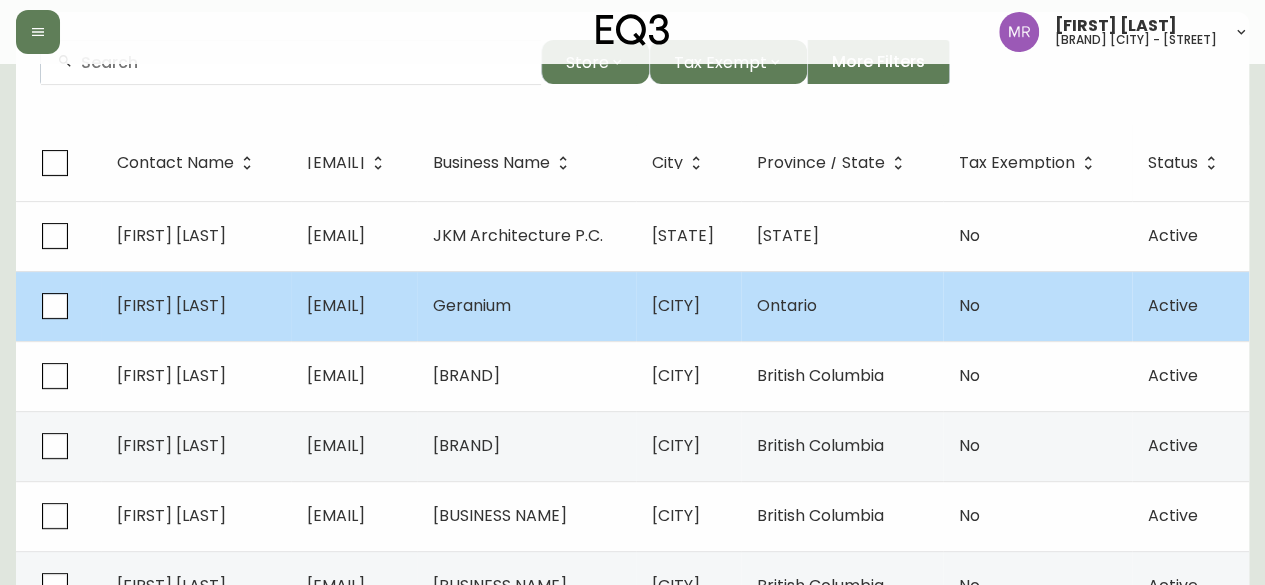 click on "[EMAIL]" at bounding box center (354, 306) 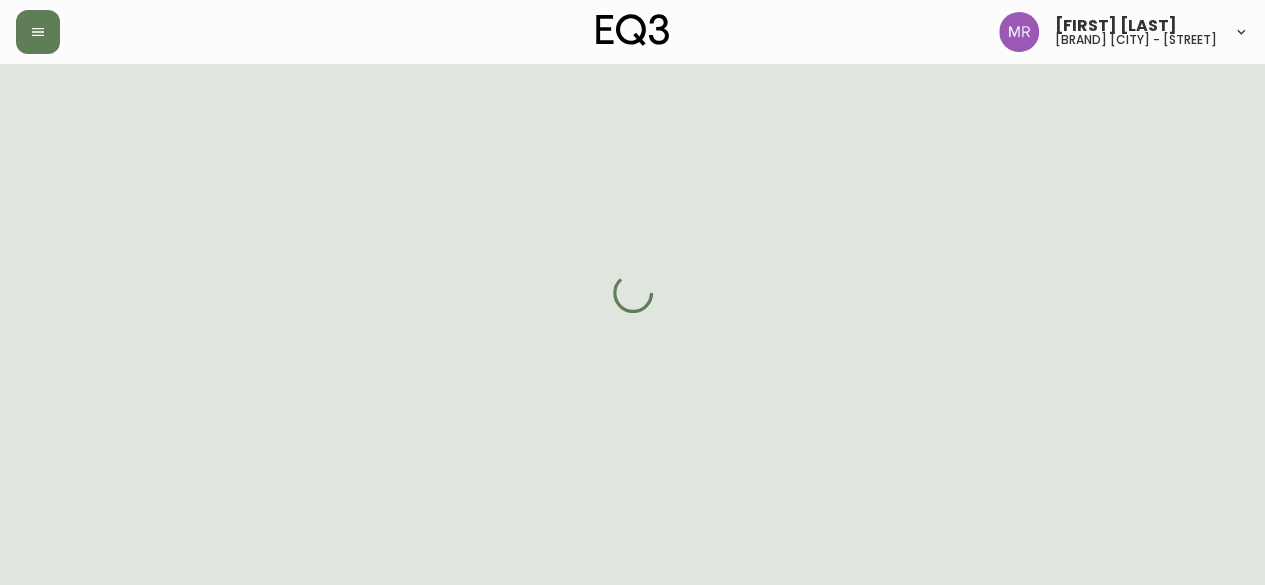 scroll, scrollTop: 200, scrollLeft: 0, axis: vertical 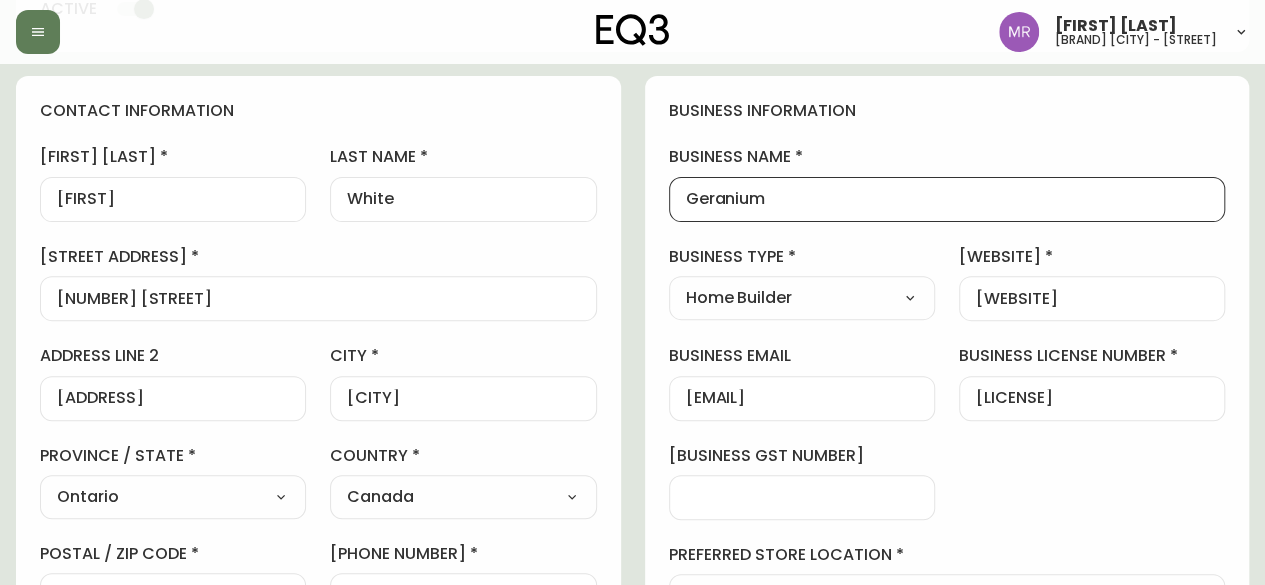 drag, startPoint x: 788, startPoint y: 192, endPoint x: 664, endPoint y: 205, distance: 124.67959 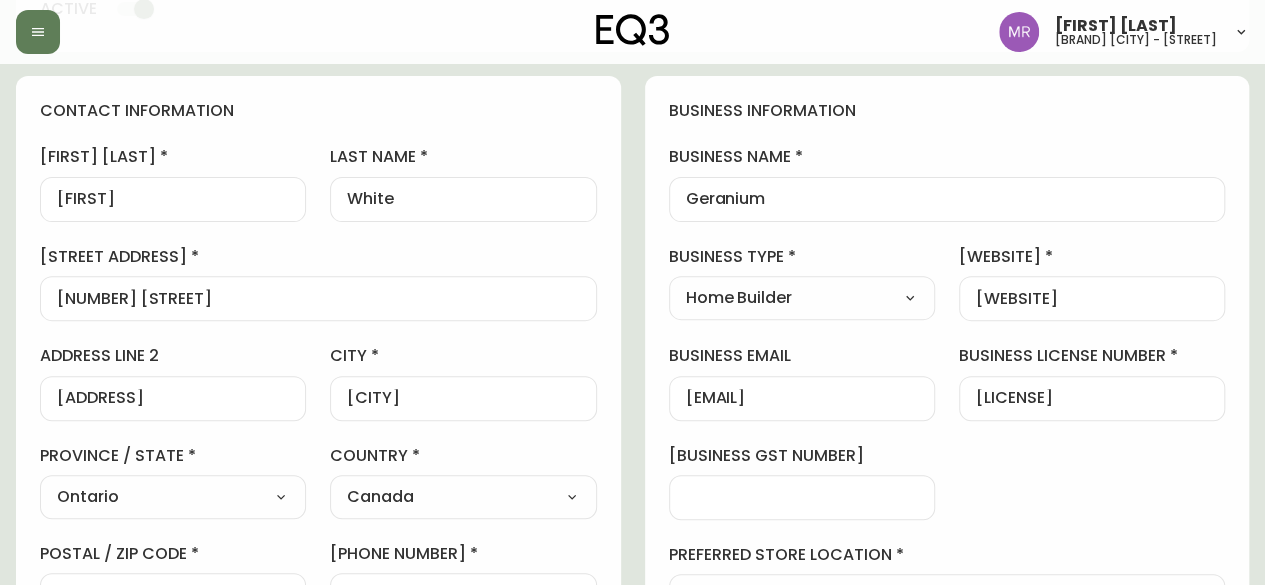 scroll, scrollTop: 0, scrollLeft: 0, axis: both 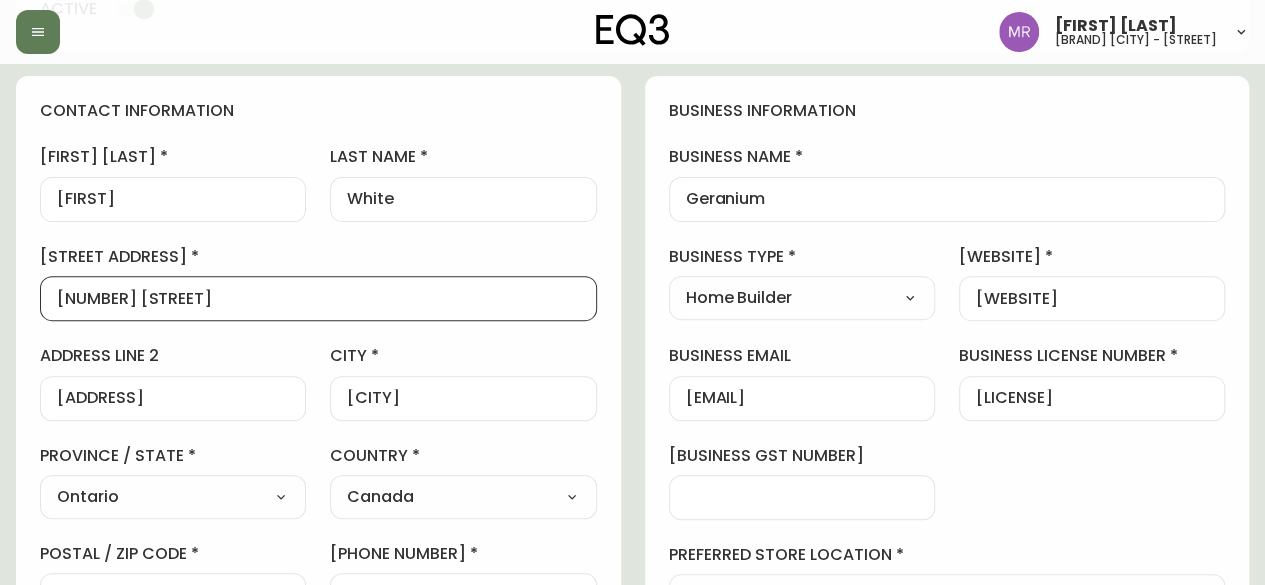 drag, startPoint x: 273, startPoint y: 299, endPoint x: 0, endPoint y: 303, distance: 273.0293 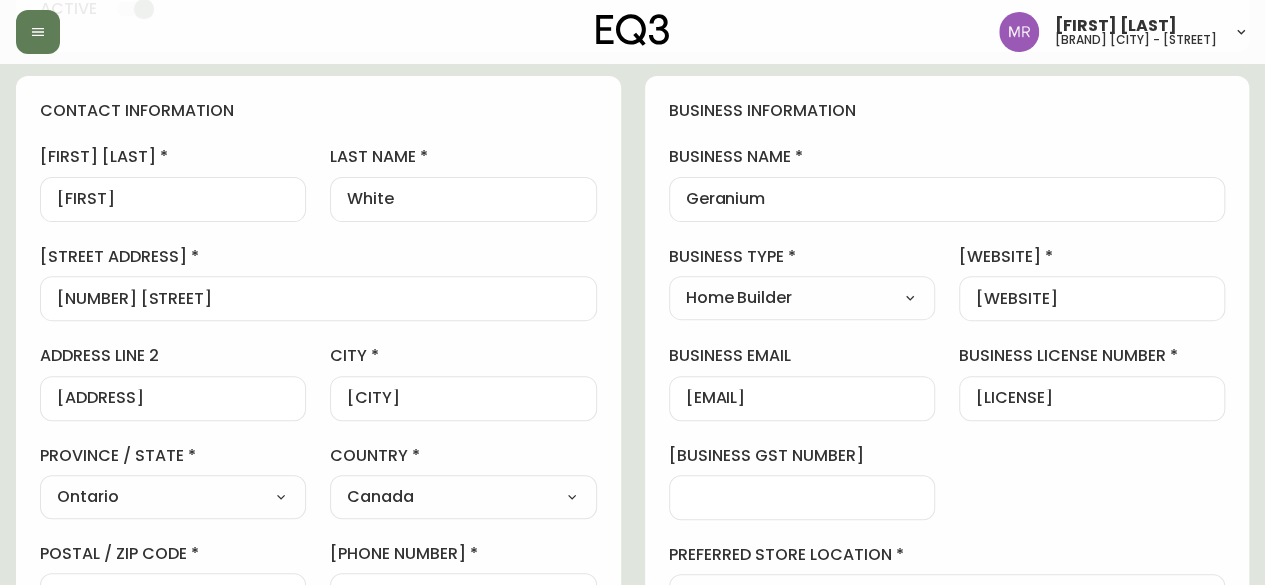 scroll, scrollTop: 0, scrollLeft: 0, axis: both 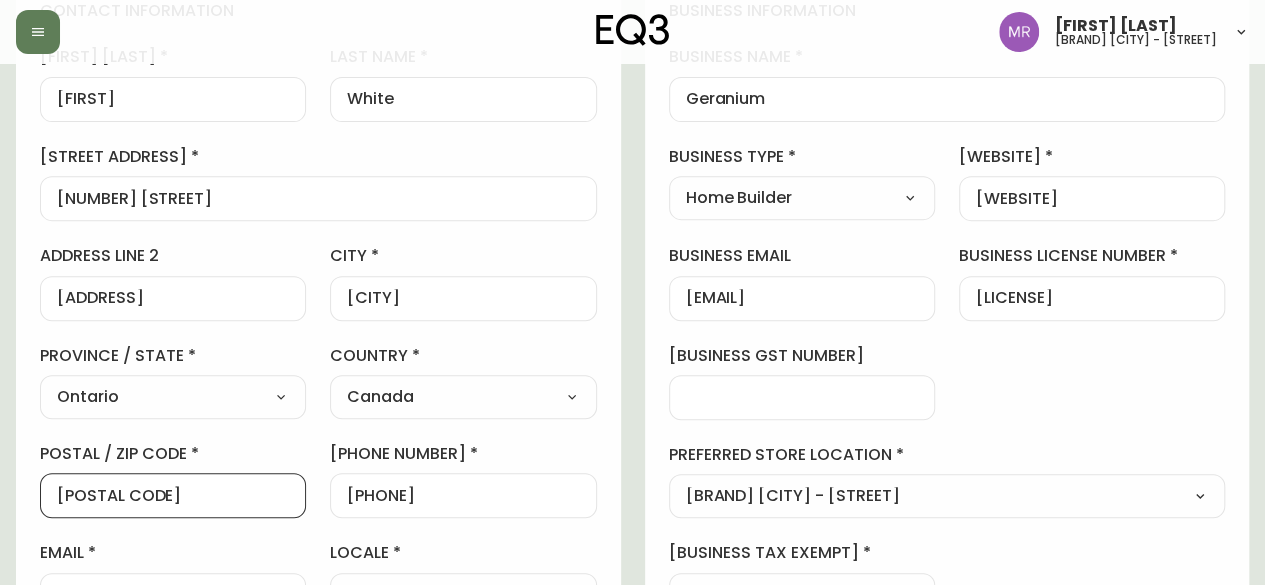 drag, startPoint x: 132, startPoint y: 497, endPoint x: 0, endPoint y: 491, distance: 132.13629 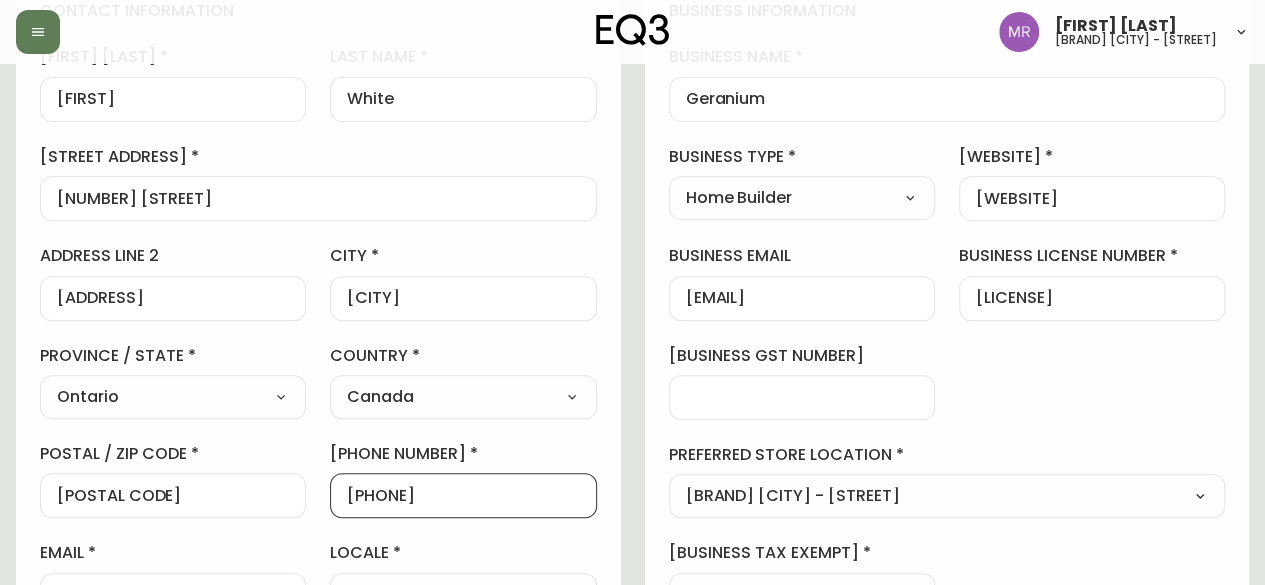 drag, startPoint x: 419, startPoint y: 491, endPoint x: 361, endPoint y: 487, distance: 58.137768 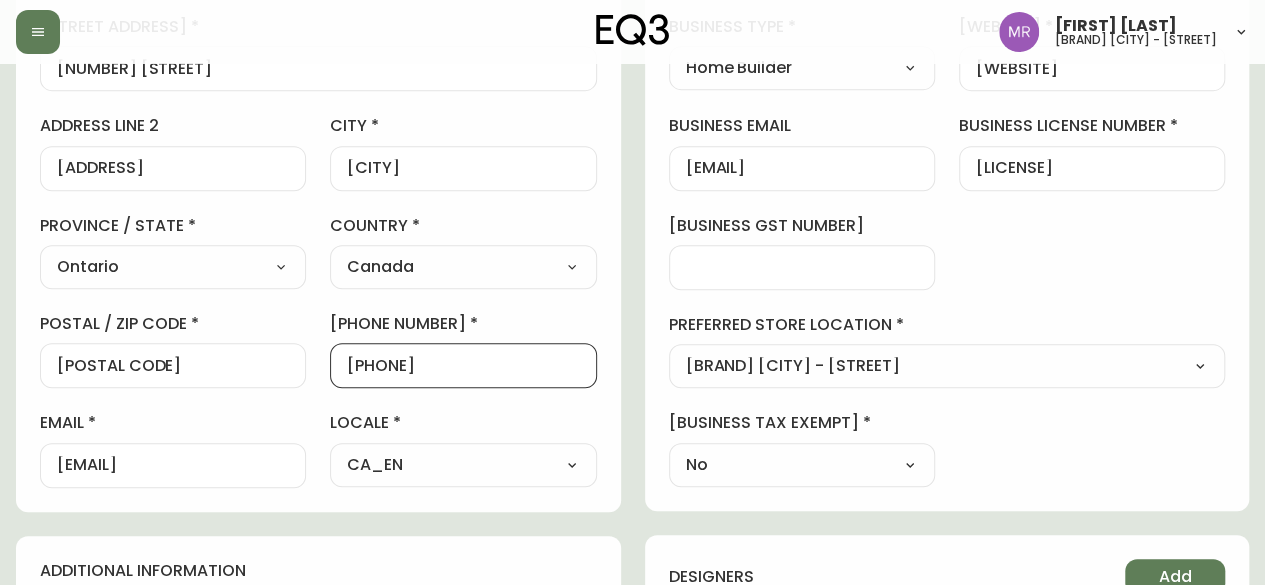 scroll, scrollTop: 500, scrollLeft: 0, axis: vertical 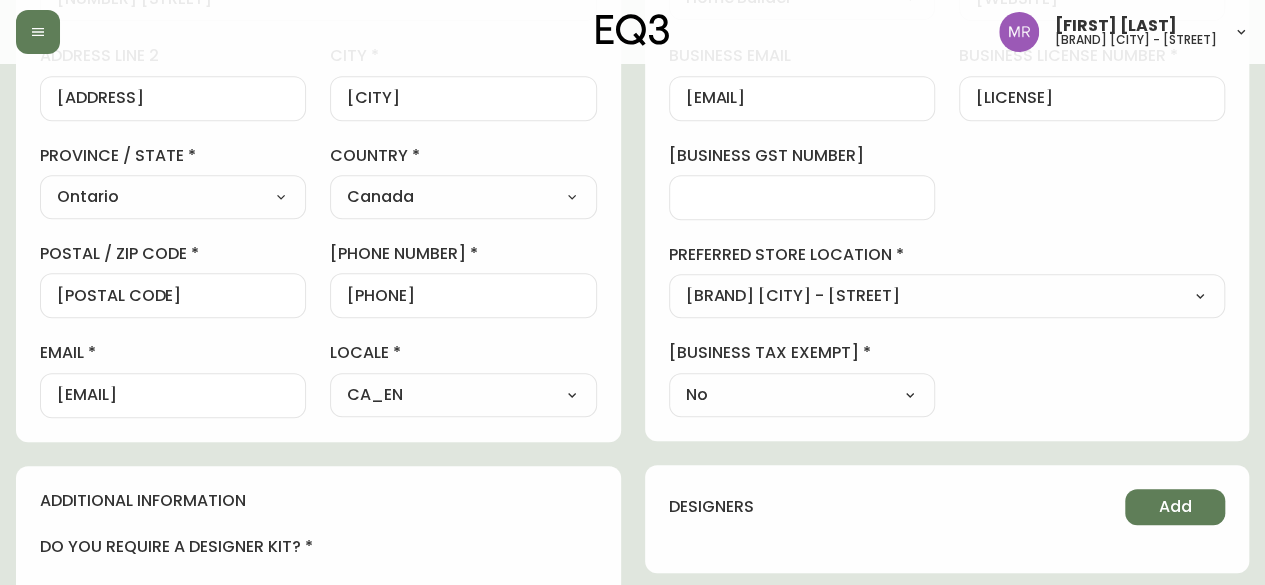 drag, startPoint x: 292, startPoint y: 382, endPoint x: 10, endPoint y: 383, distance: 282.00177 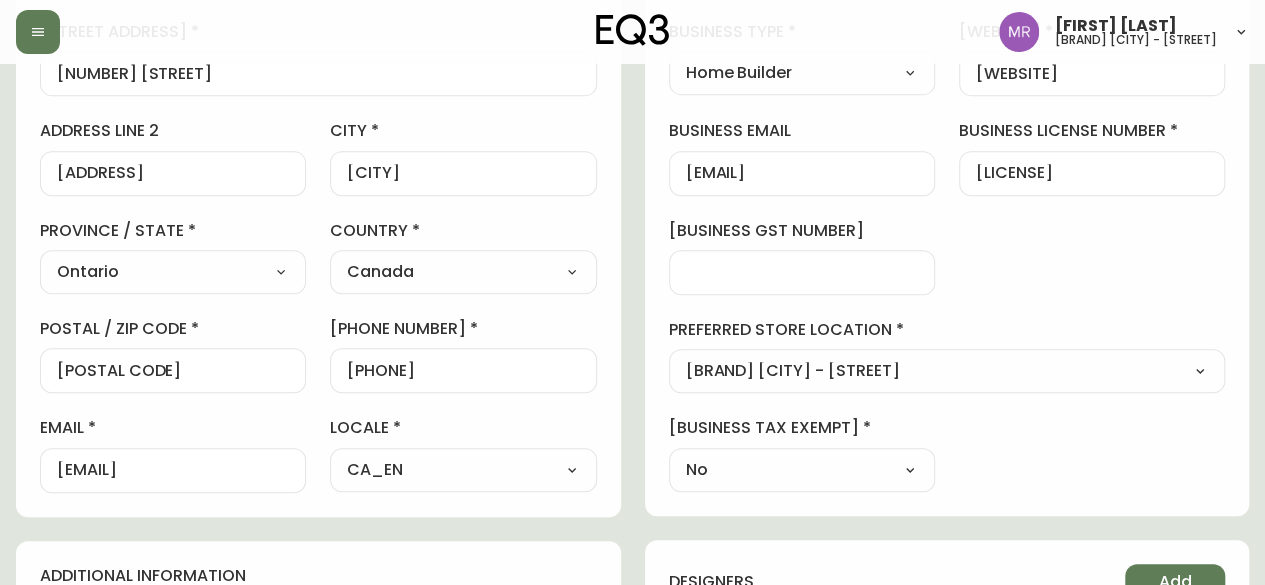 scroll, scrollTop: 400, scrollLeft: 0, axis: vertical 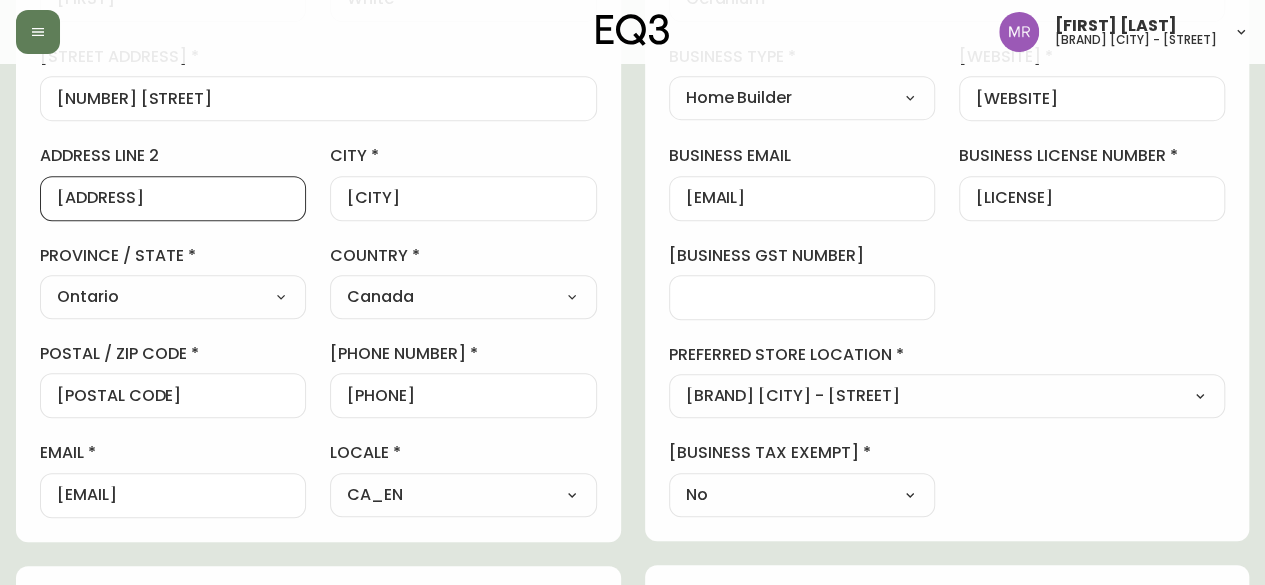 drag, startPoint x: 138, startPoint y: 197, endPoint x: 41, endPoint y: 179, distance: 98.65597 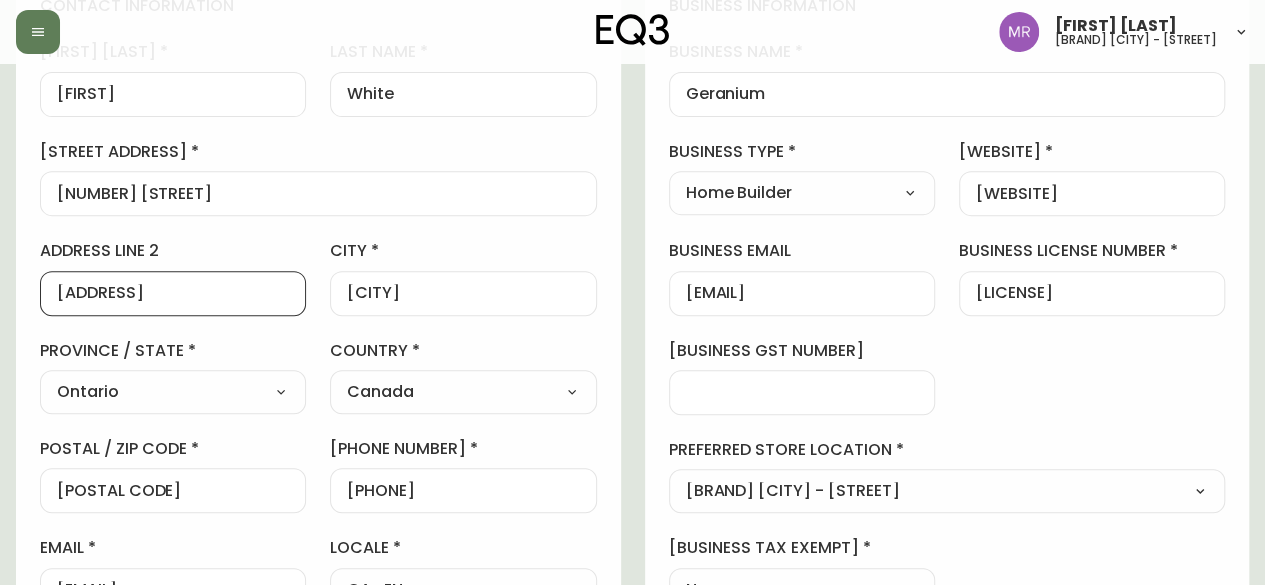 scroll, scrollTop: 0, scrollLeft: 0, axis: both 